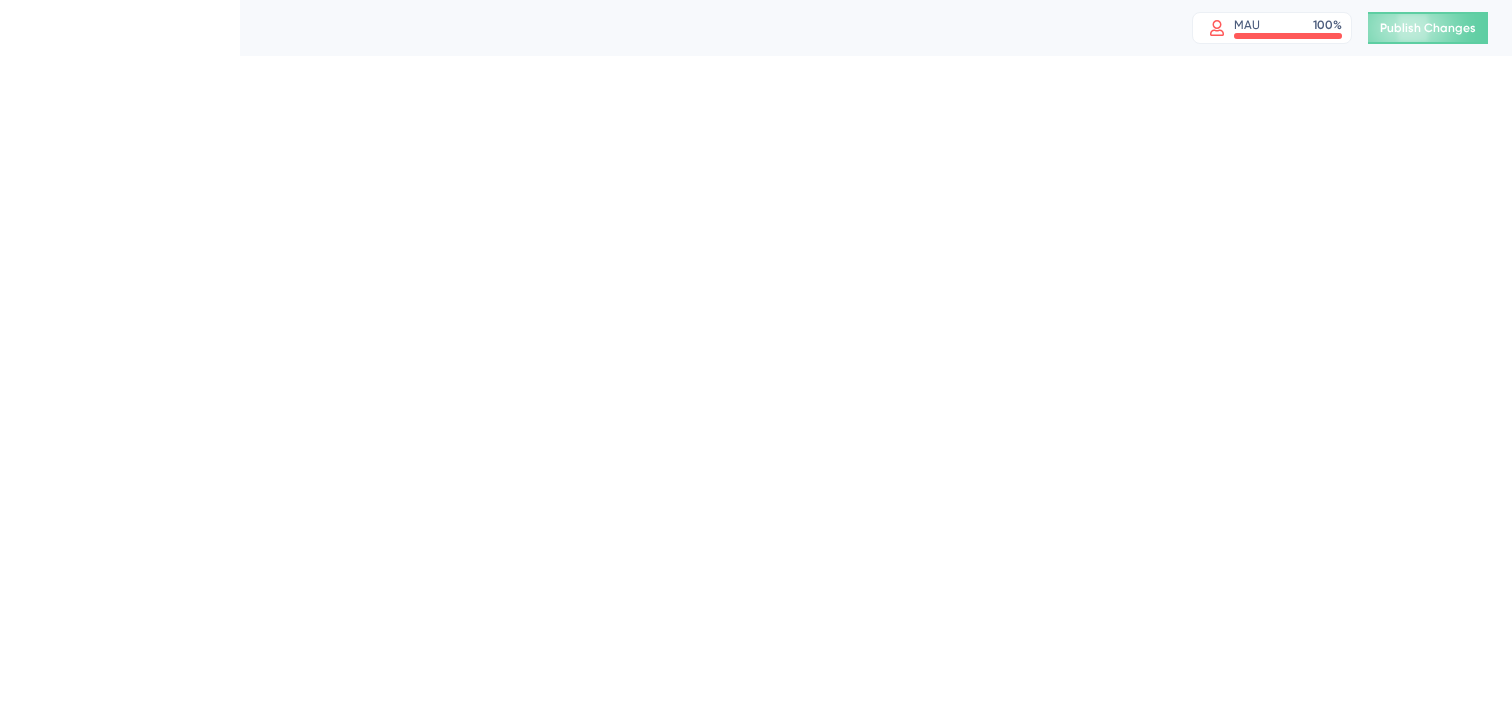 scroll, scrollTop: 0, scrollLeft: 0, axis: both 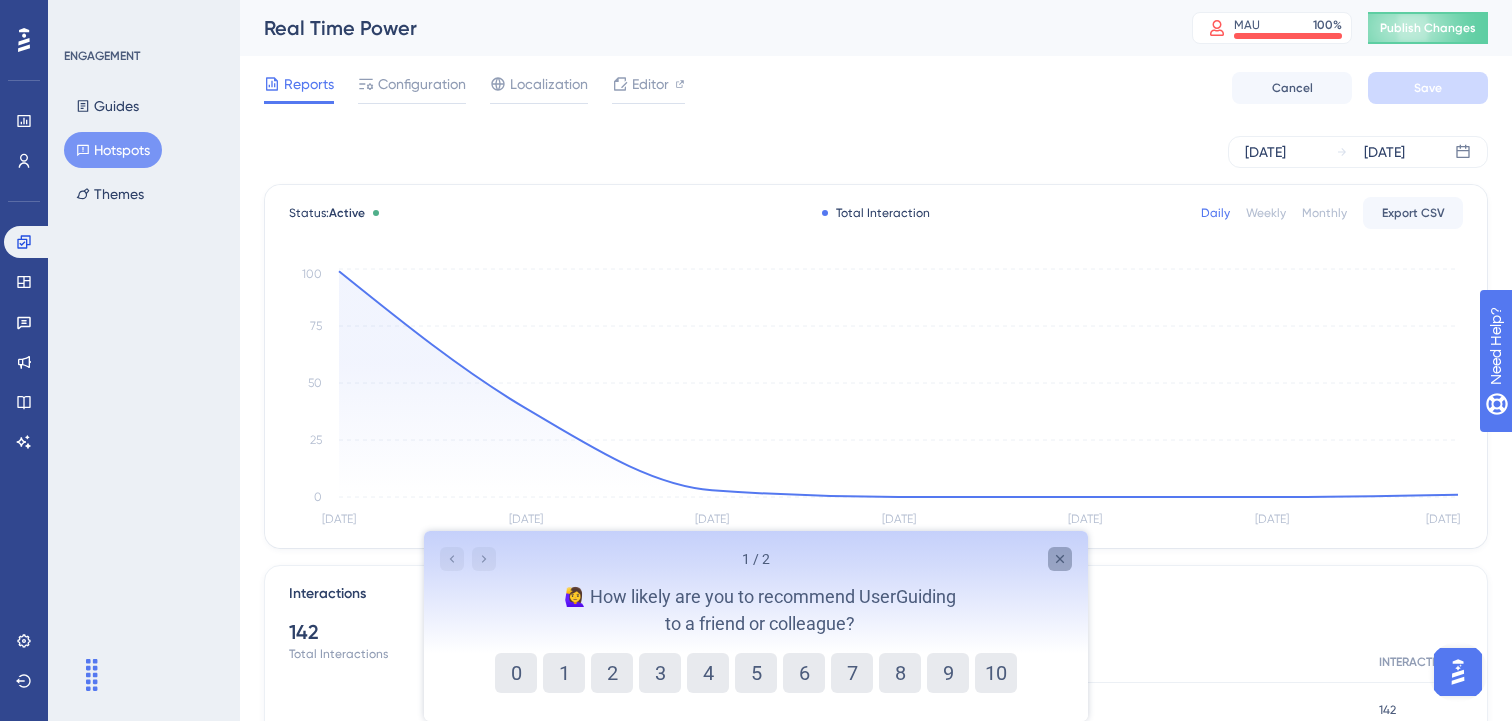 click 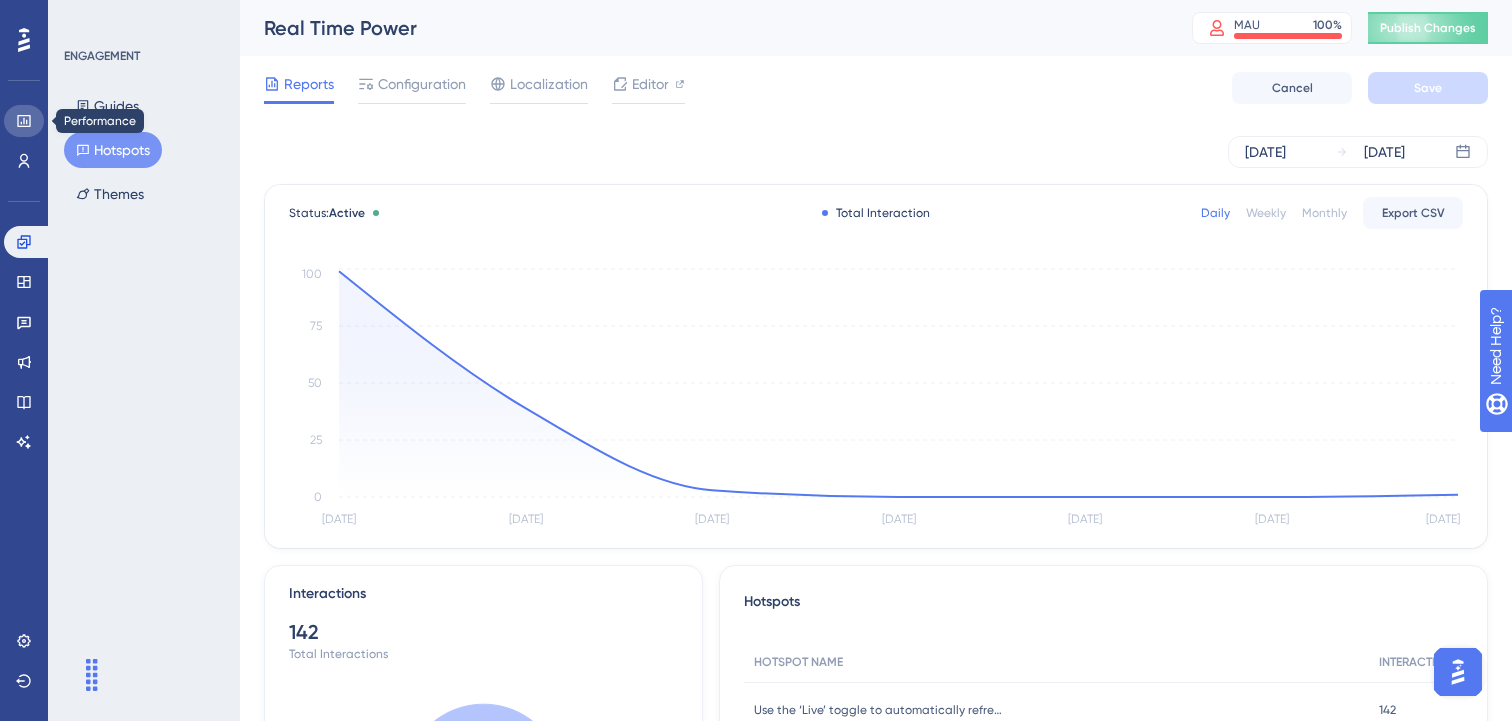click 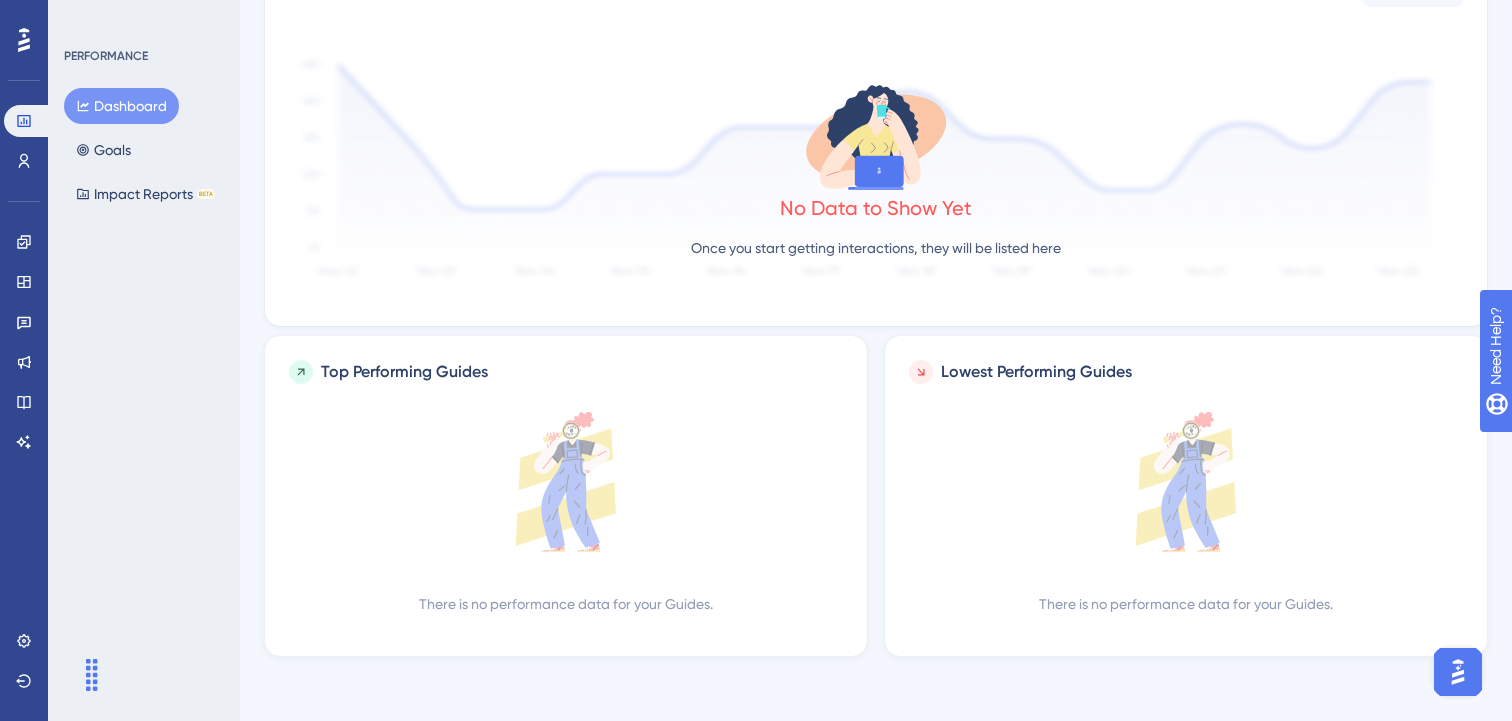 scroll, scrollTop: 0, scrollLeft: 0, axis: both 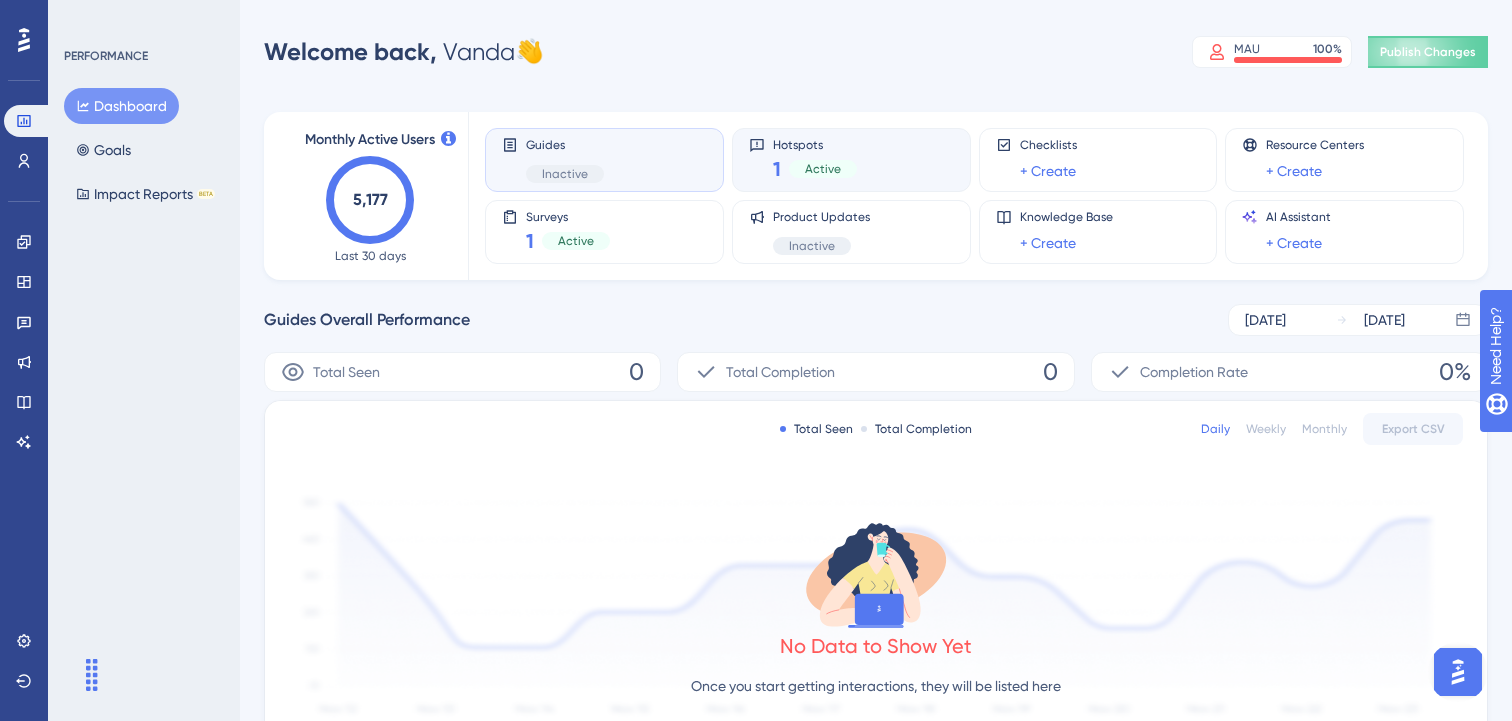 click on "Hotspots 1 Active" at bounding box center (851, 160) 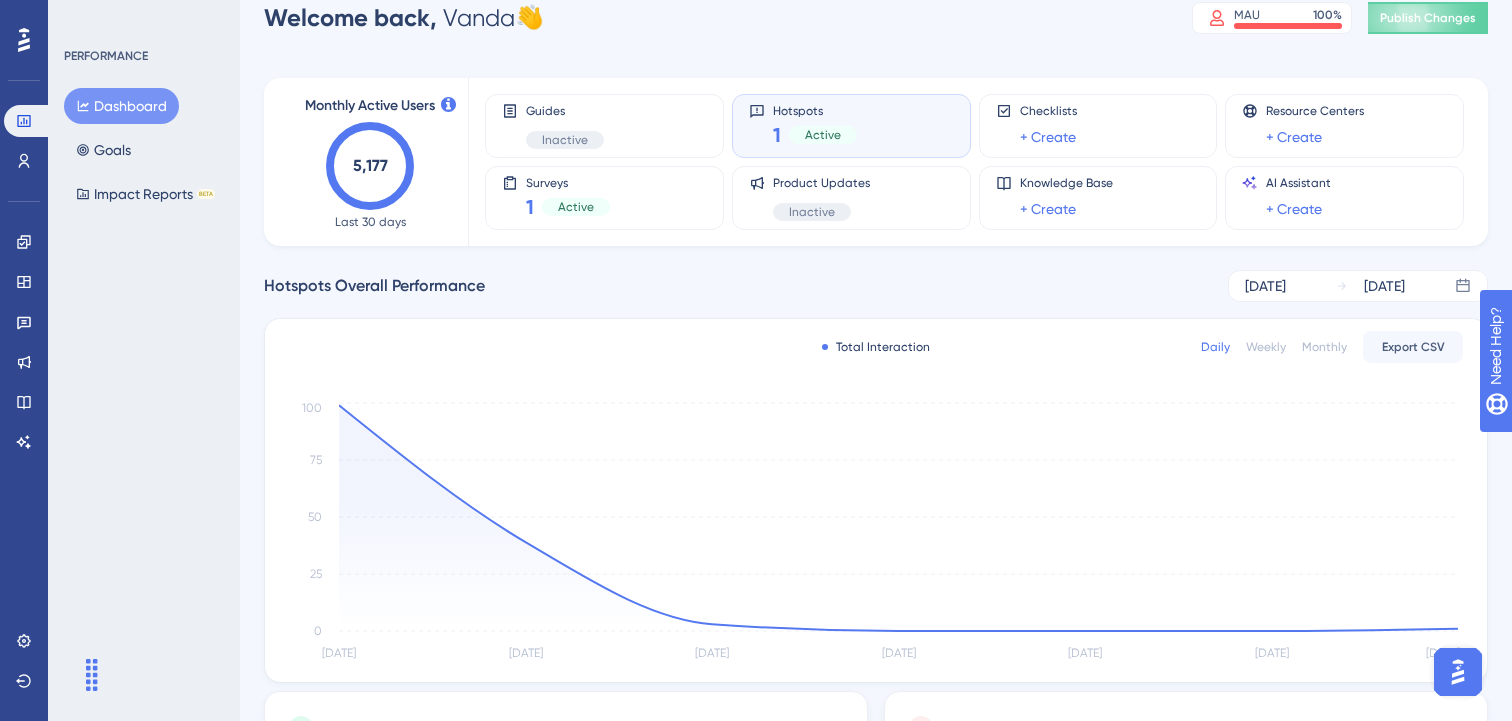 scroll, scrollTop: 0, scrollLeft: 0, axis: both 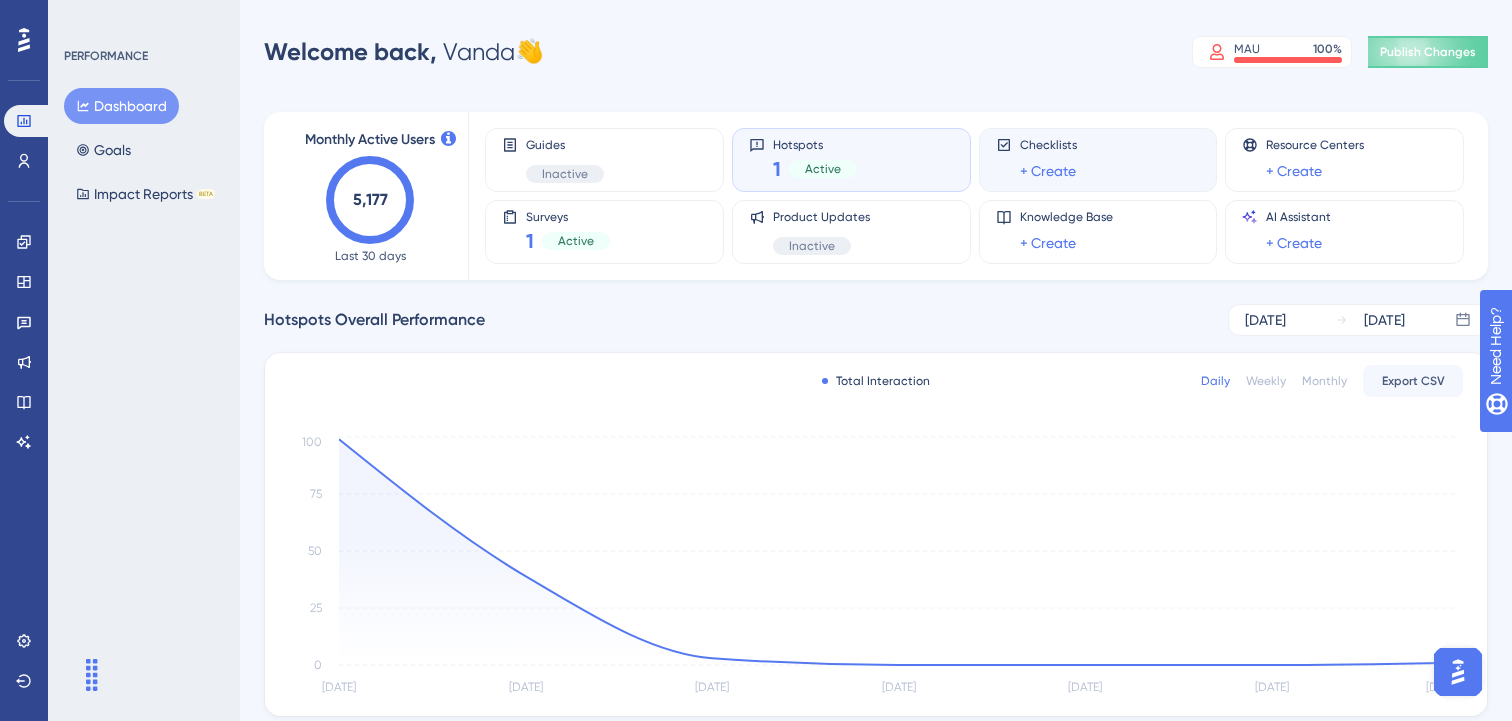 click on "Checklists + Create" at bounding box center (1098, 160) 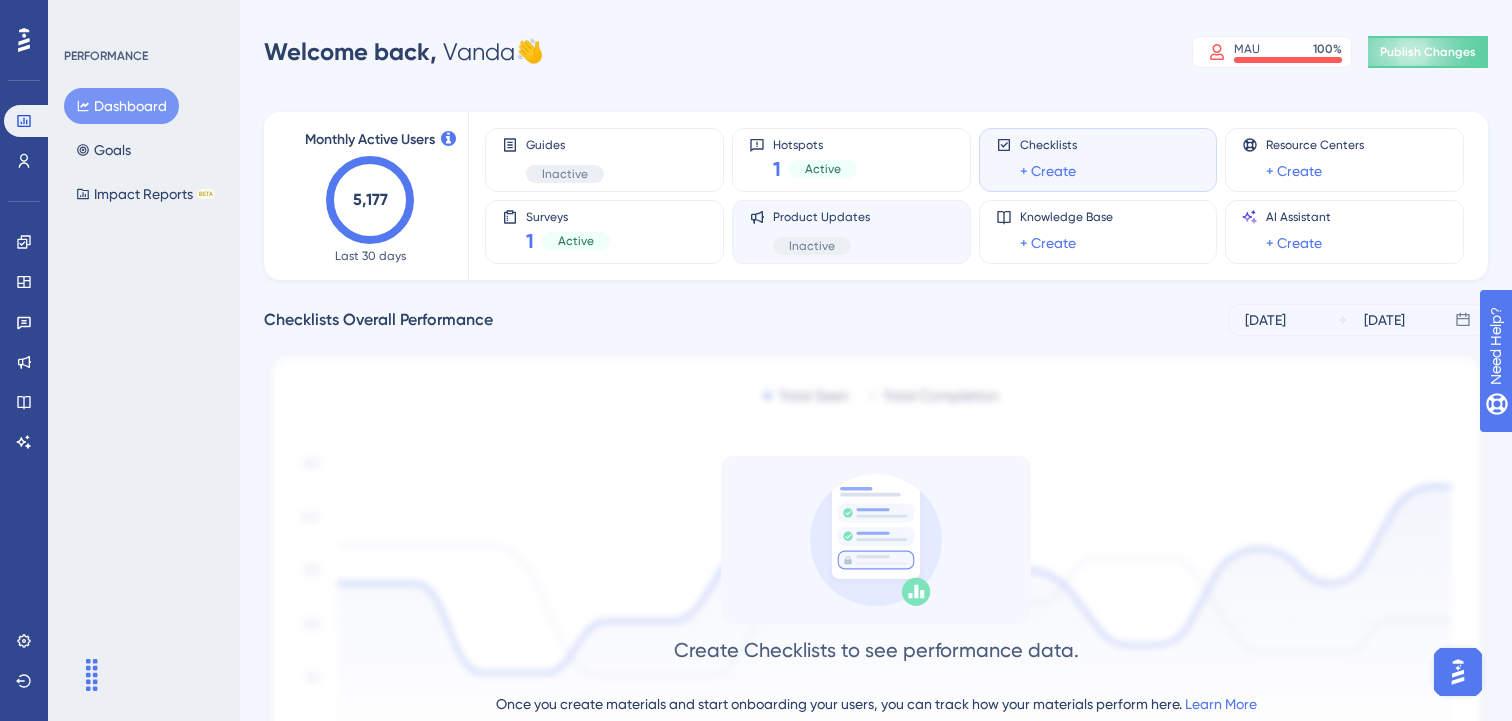 click on "Product Updates Inactive" at bounding box center [851, 232] 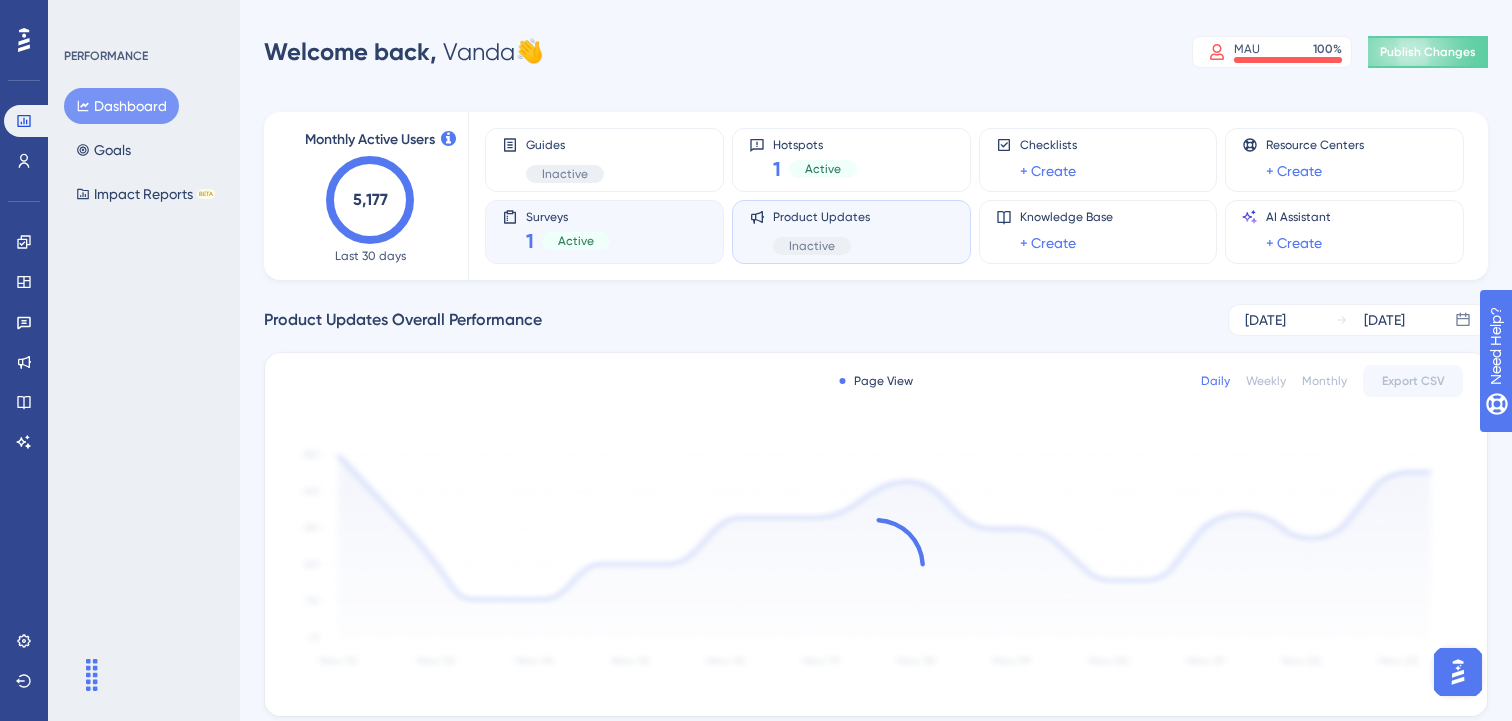 click on "Surveys 1 Active" at bounding box center [604, 232] 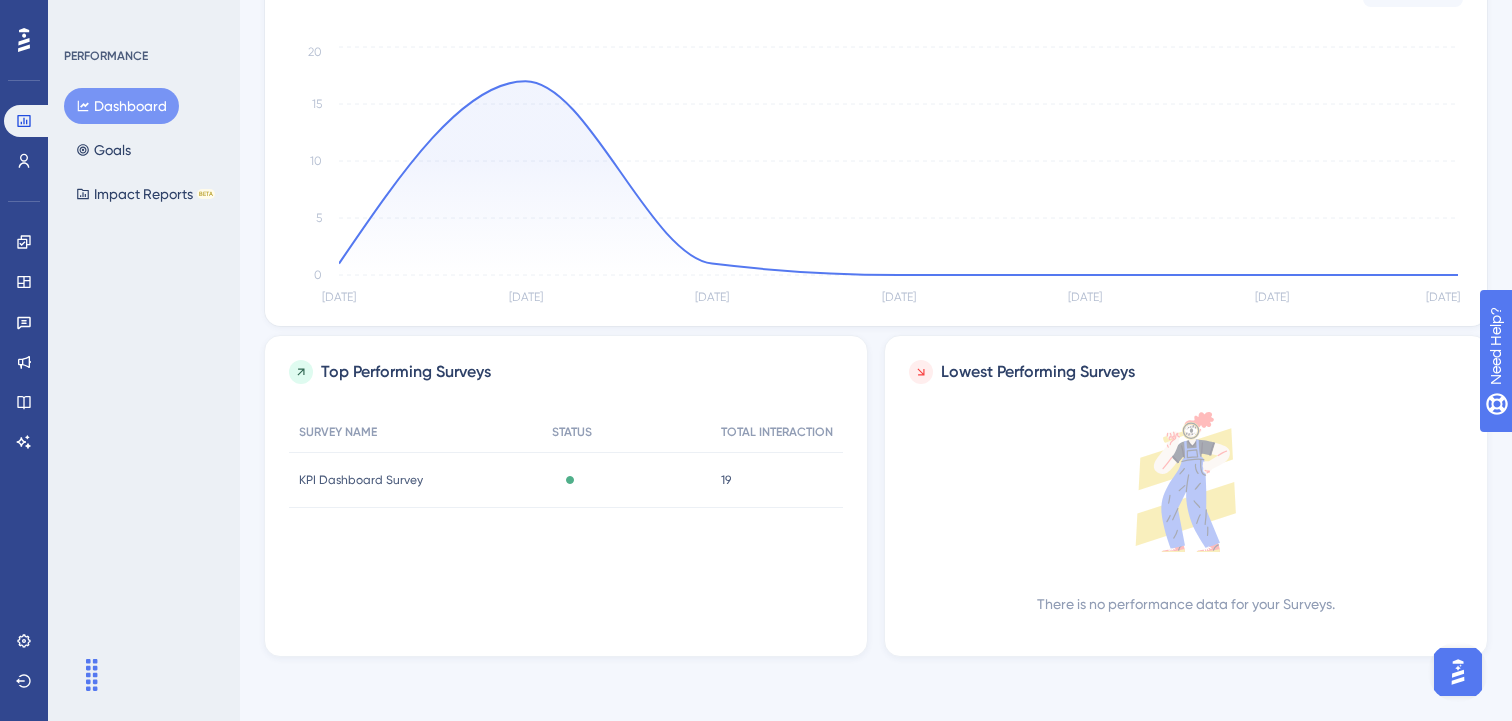 scroll, scrollTop: 0, scrollLeft: 0, axis: both 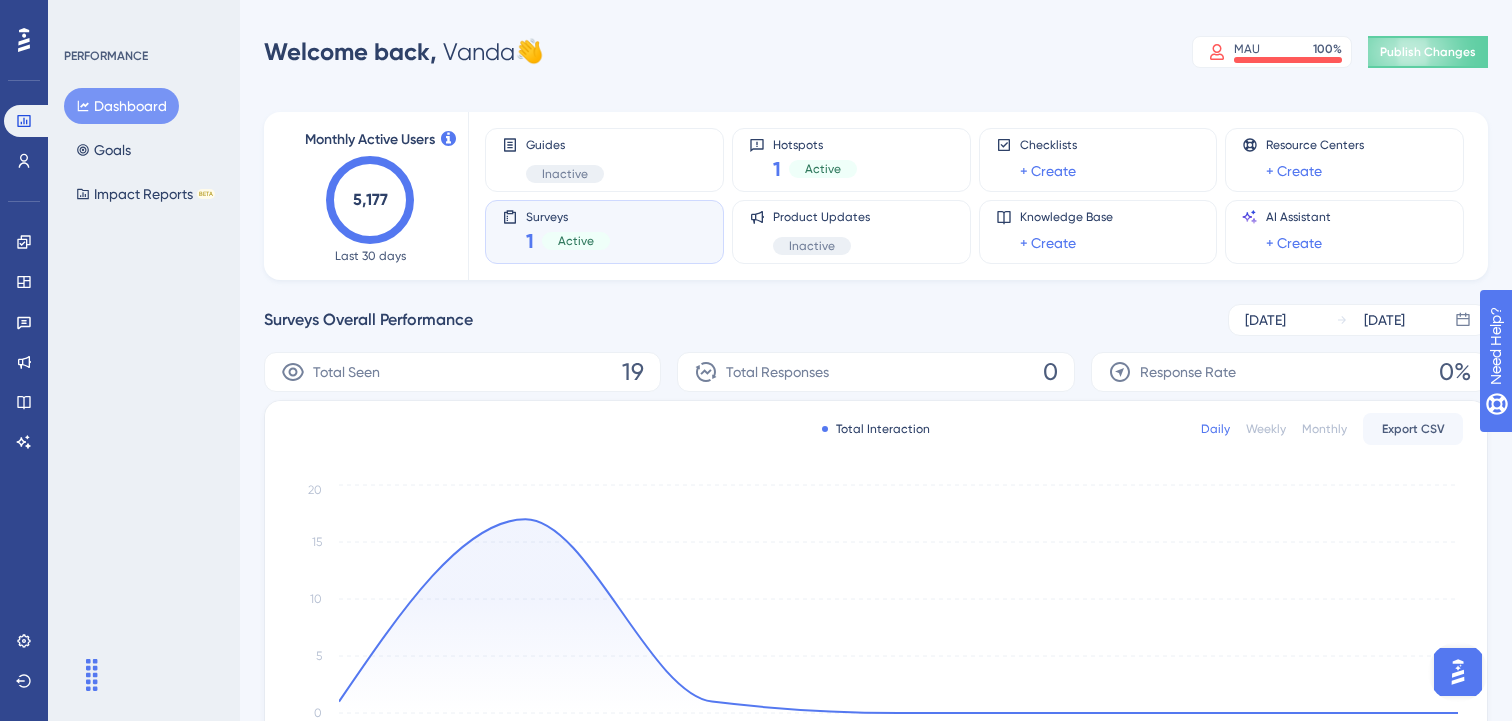 click on "Welcome back,   Vanda  👋 MAU 100 % Click to see add-on and upgrade options Publish Changes" at bounding box center (876, 52) 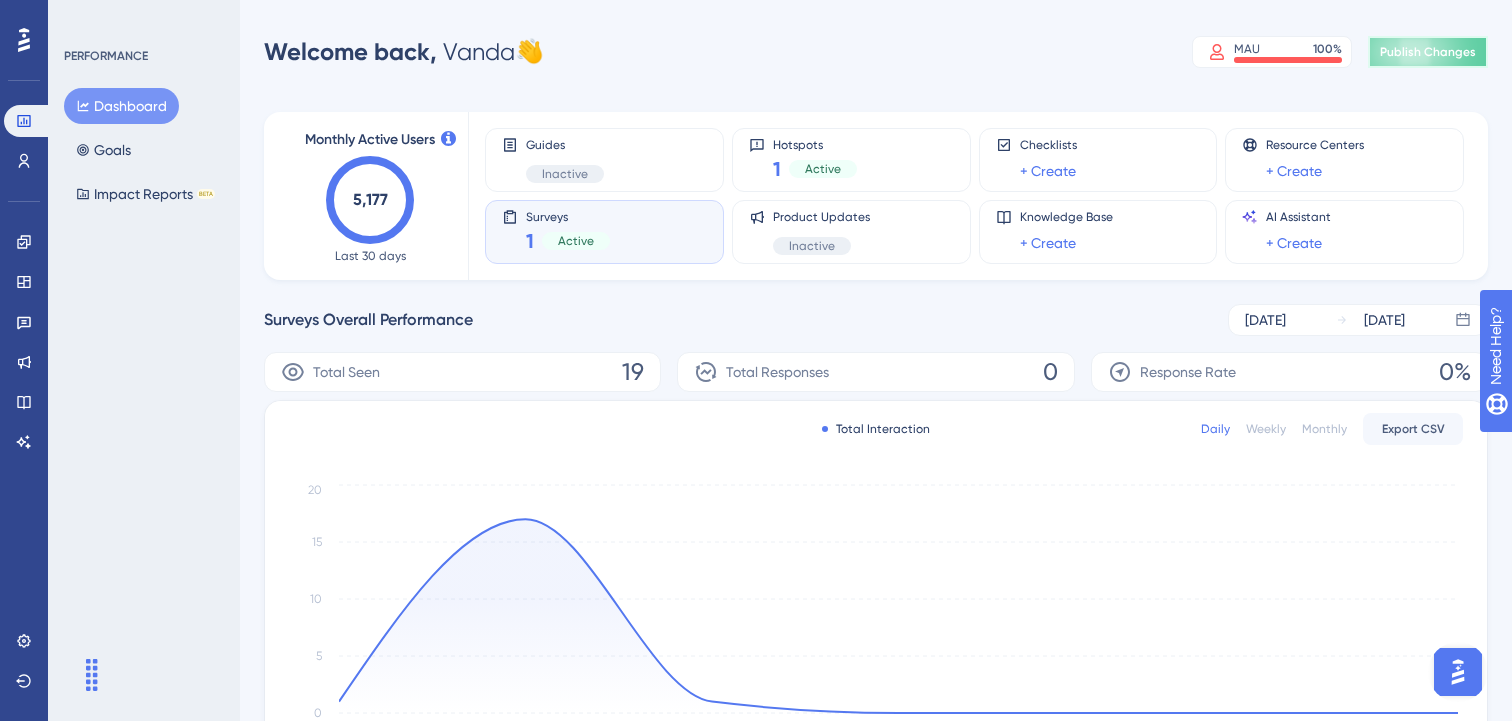 click on "Publish Changes" at bounding box center (1428, 52) 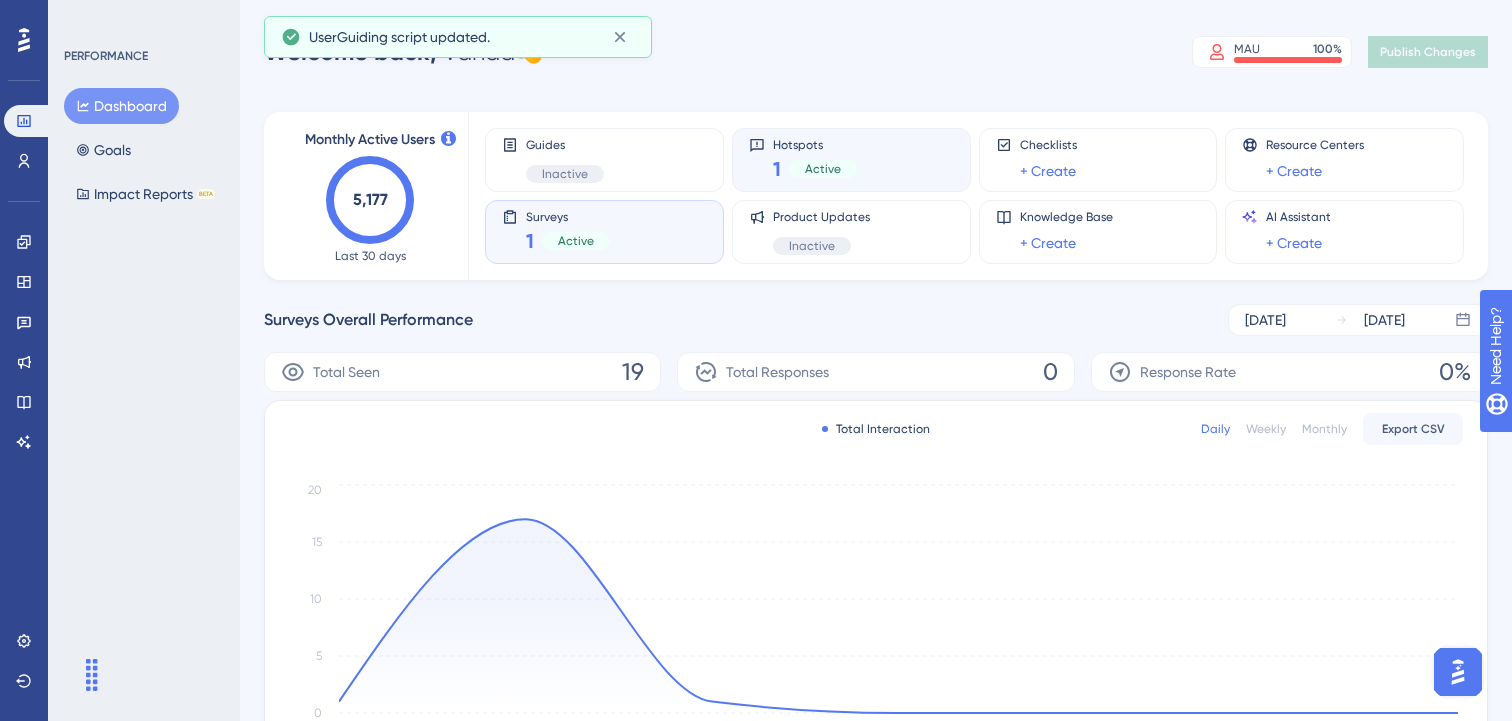 click on "Hotspots 1 Active" at bounding box center [851, 160] 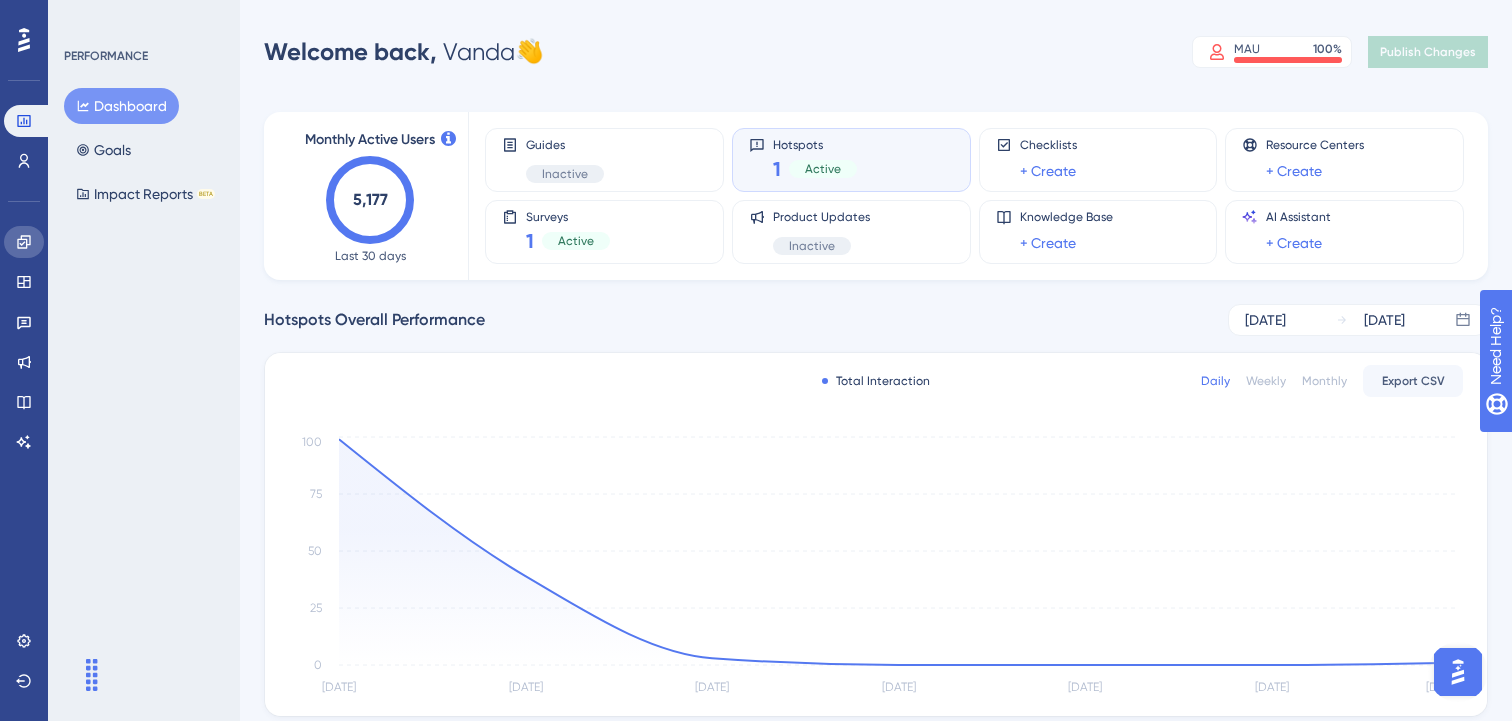 click 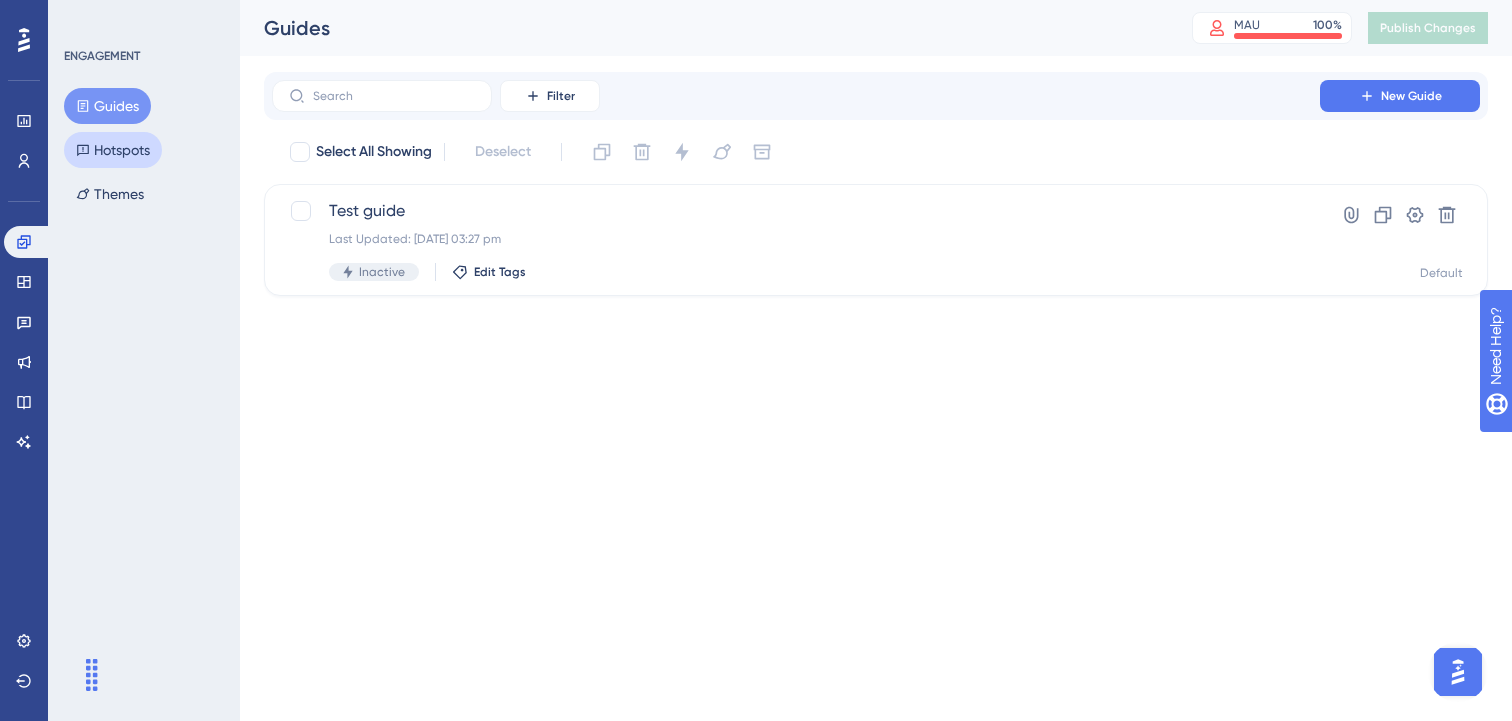click on "Hotspots" at bounding box center (113, 150) 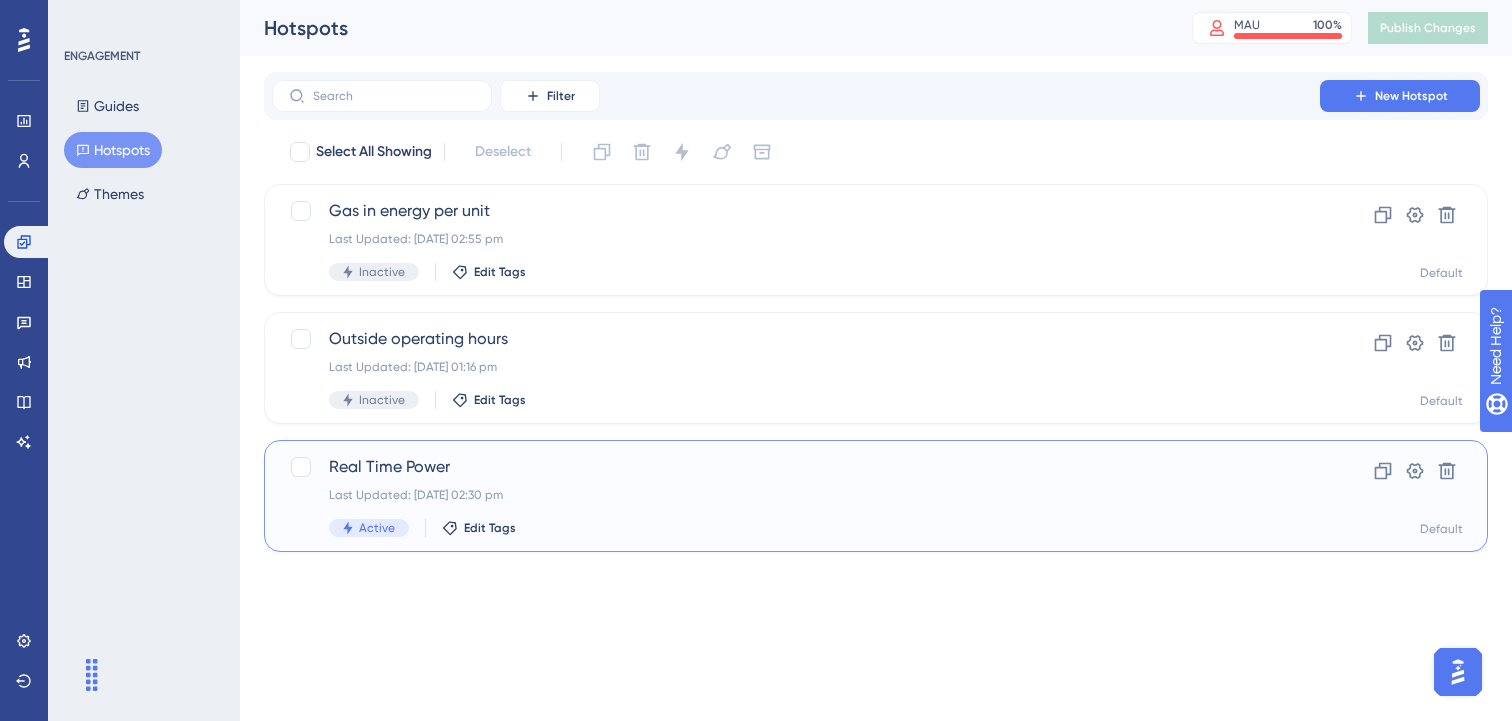 click on "Real Time Power Last Updated: [DATE] 02:30 pm Active Edit Tags" at bounding box center (796, 496) 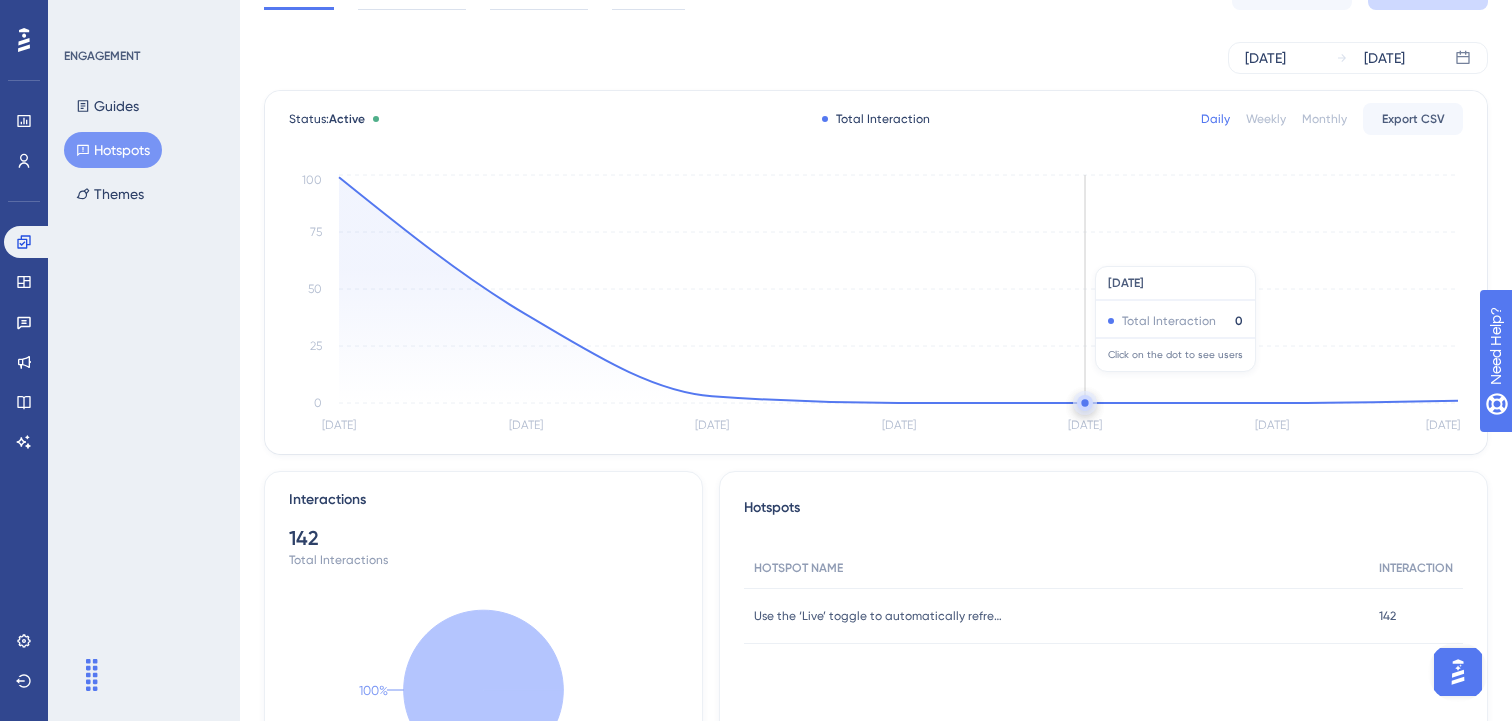 scroll, scrollTop: 0, scrollLeft: 0, axis: both 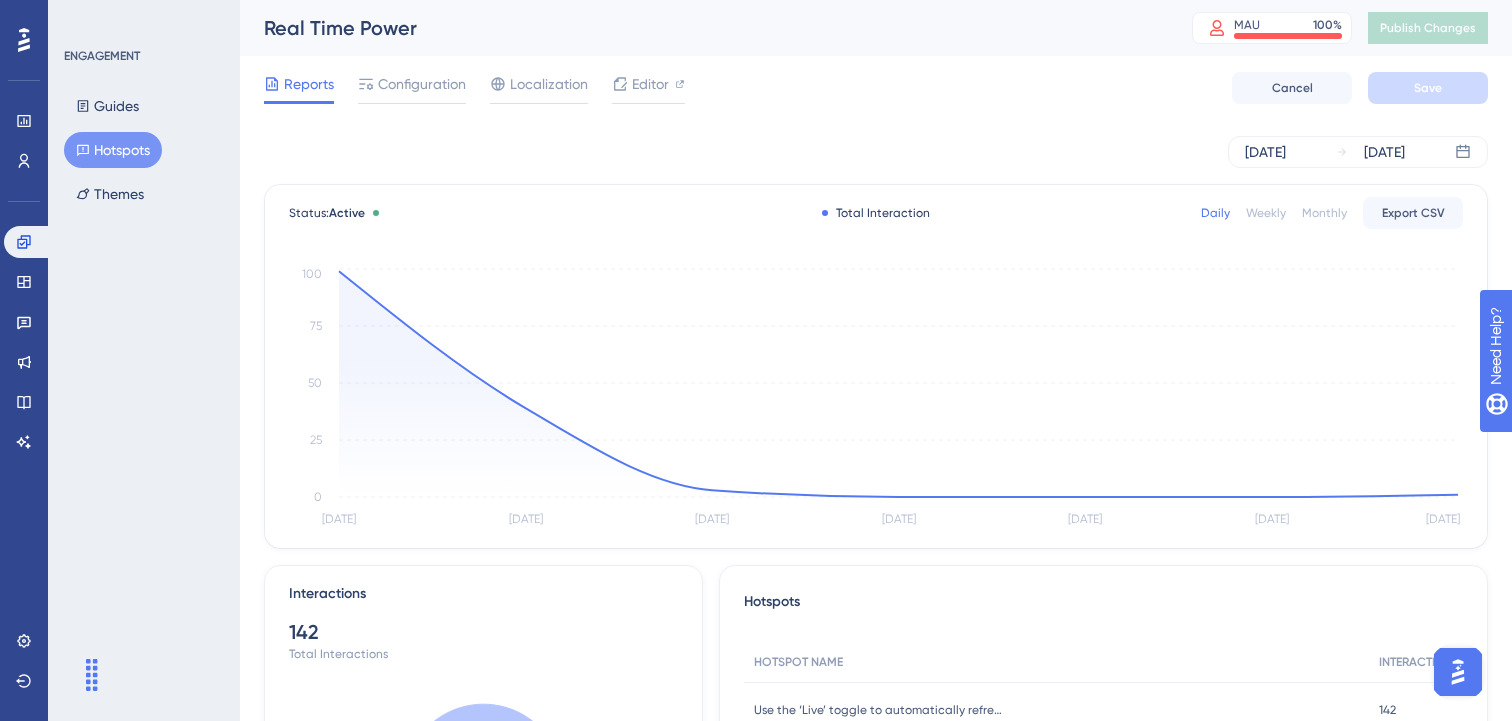 click on "Monthly" at bounding box center (1324, 213) 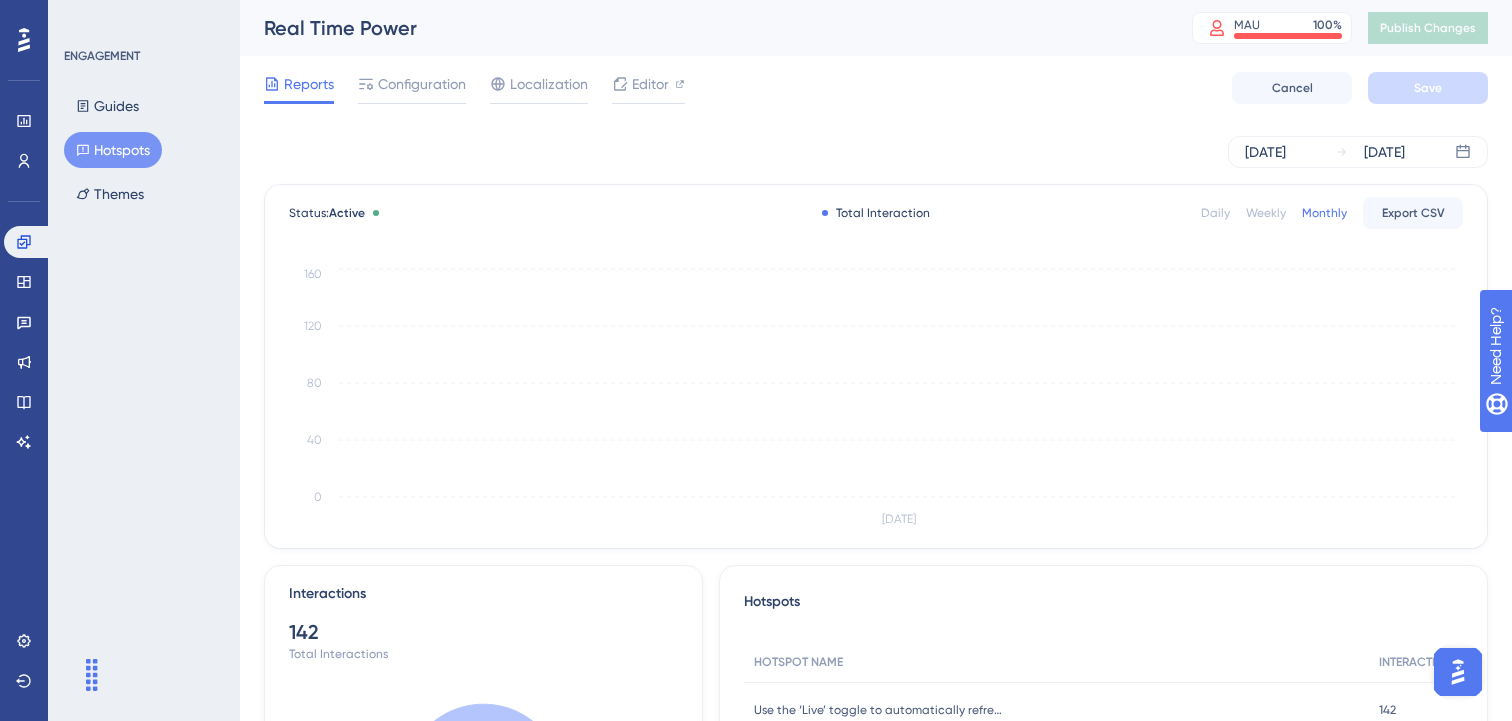 click on "Weekly" at bounding box center (1266, 213) 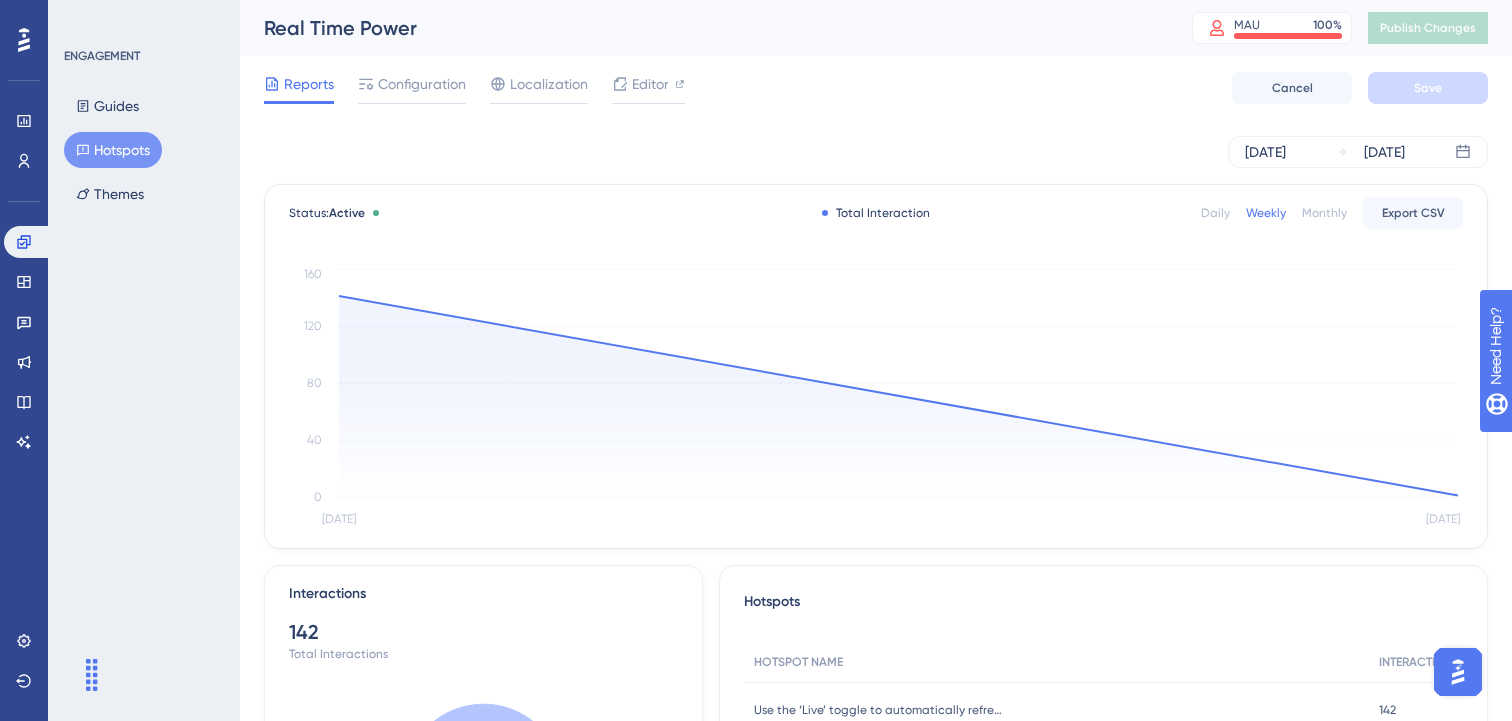 click on "Daily" at bounding box center [1215, 213] 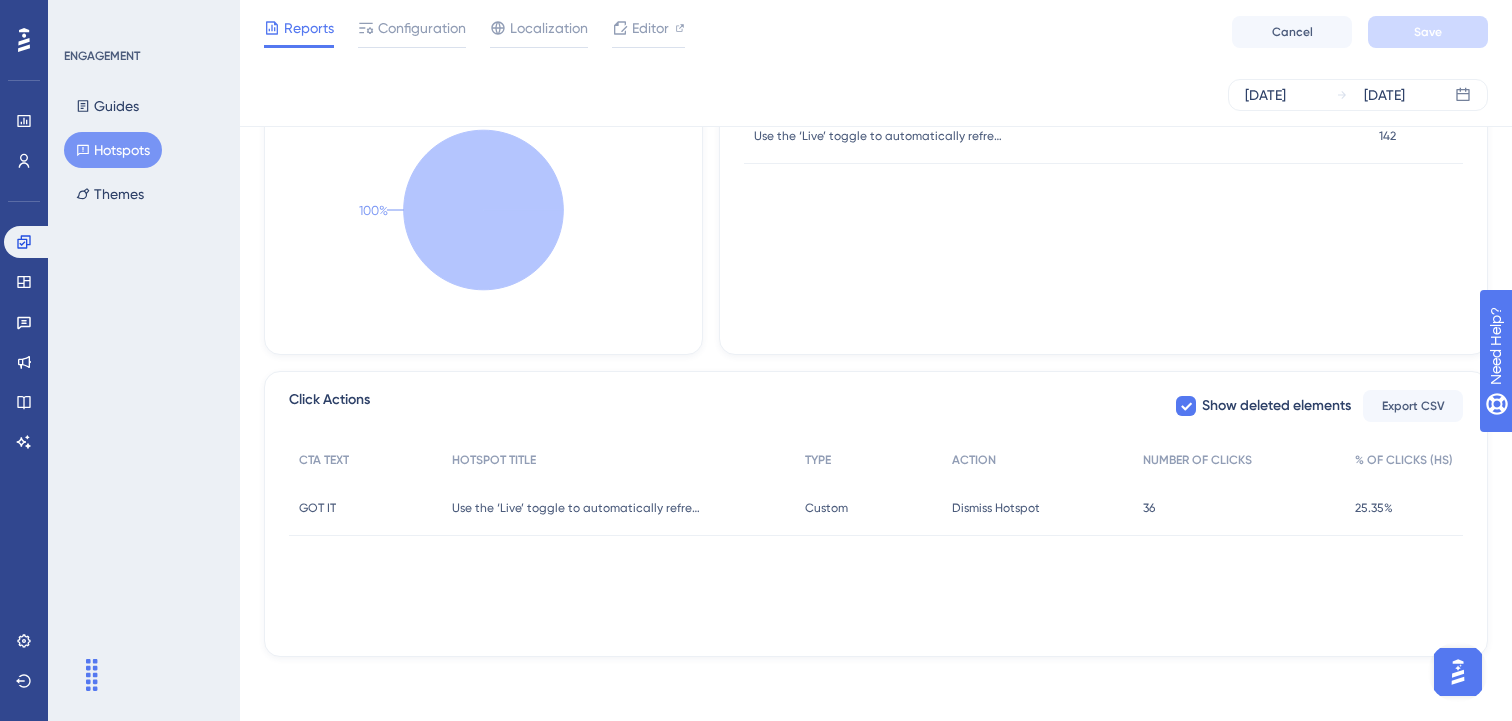 scroll, scrollTop: 548, scrollLeft: 0, axis: vertical 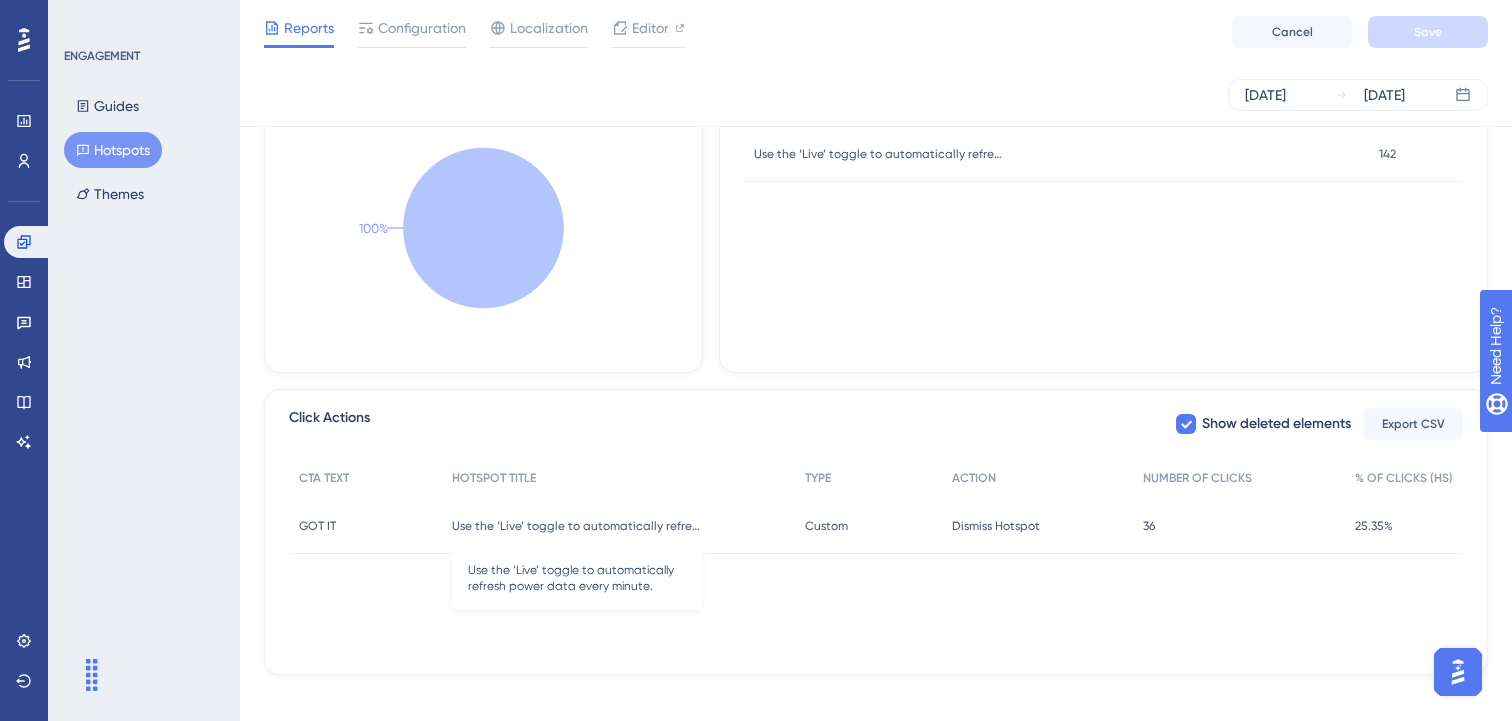 click on "Use the ‘Live’ toggle to automatically refresh power data every minute." at bounding box center (577, 526) 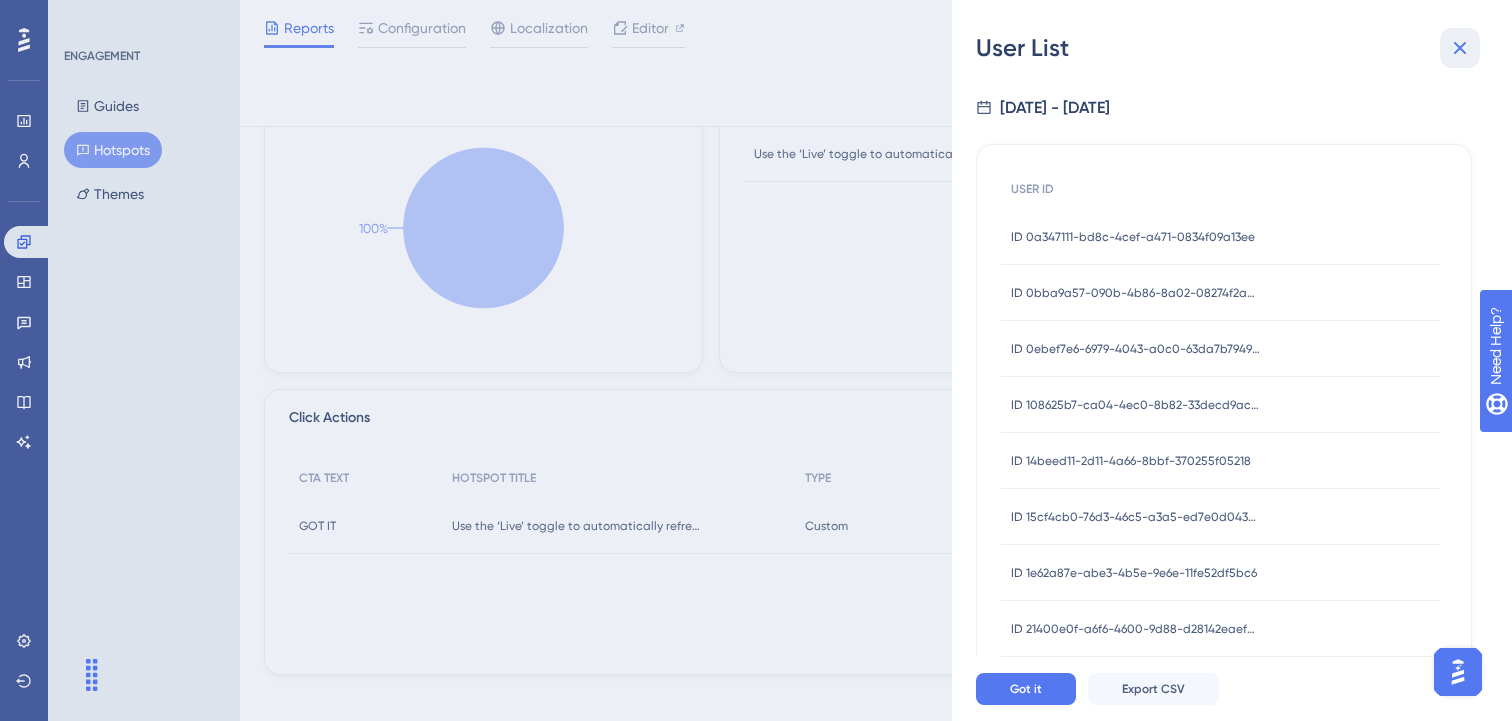 click 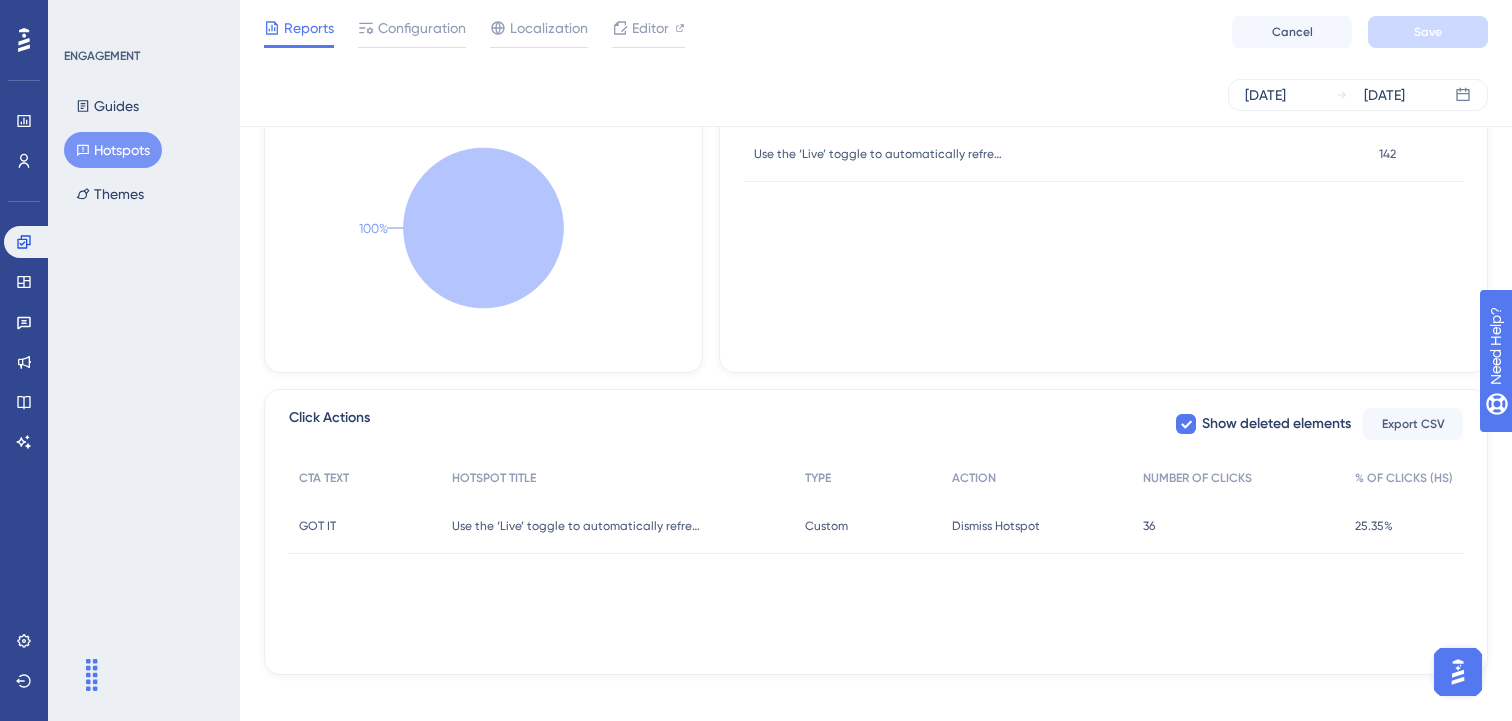 click on "36 36" at bounding box center (1239, 526) 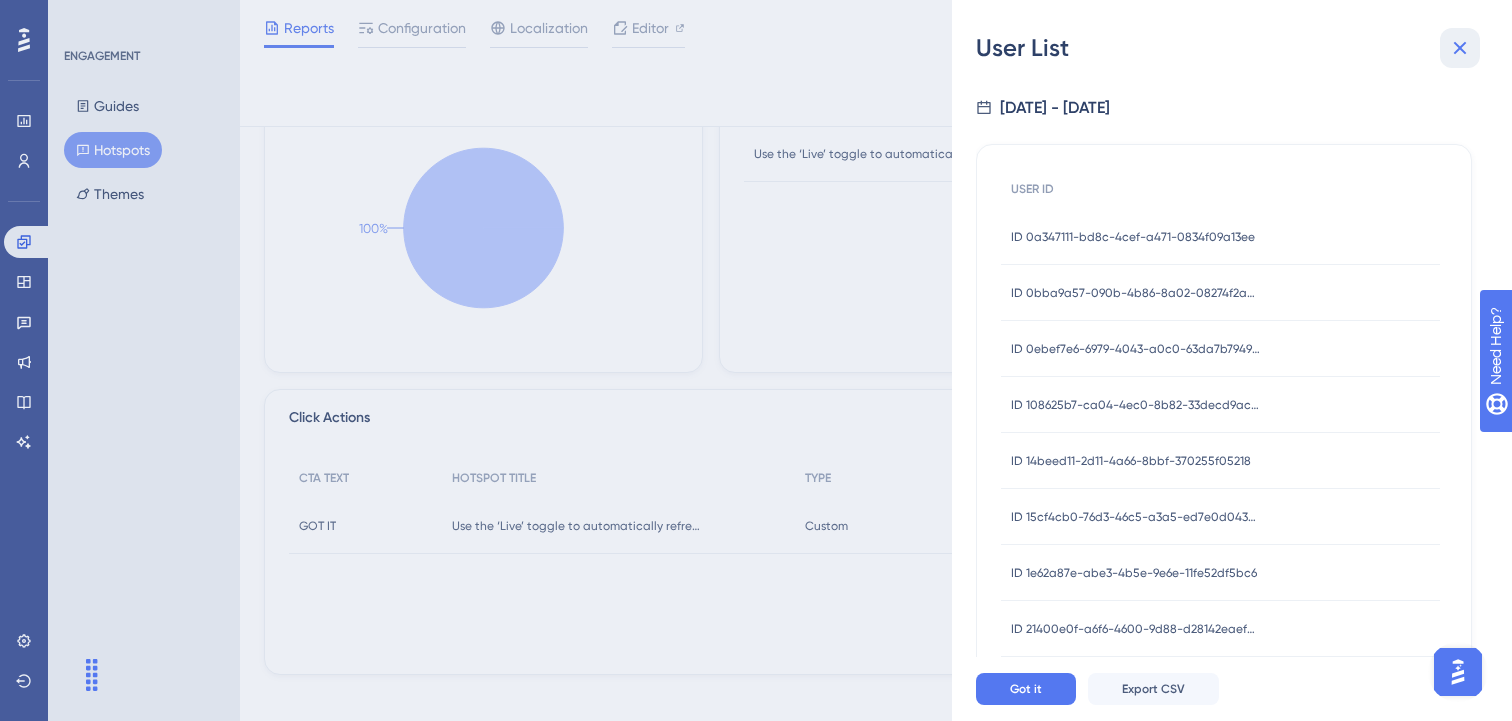 click at bounding box center [1460, 48] 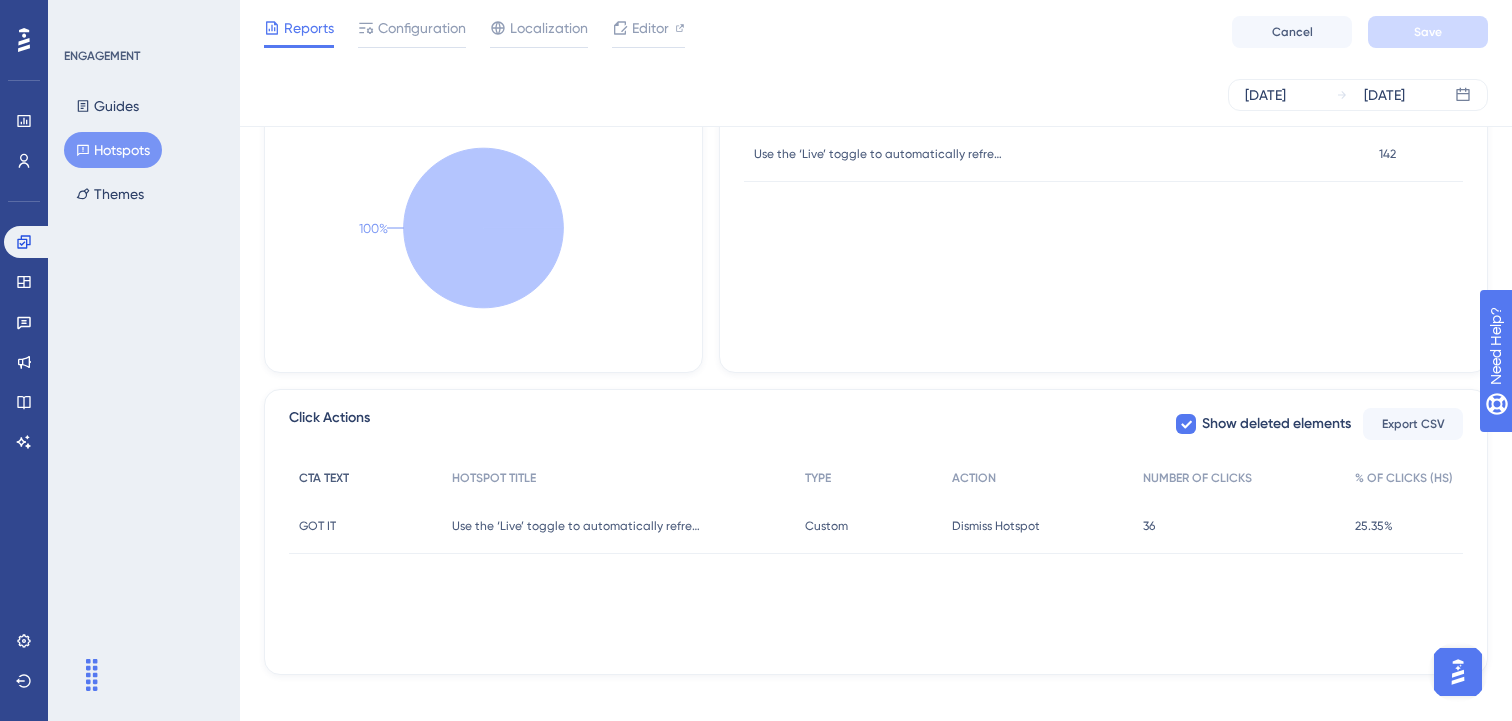click on "CTA TEXT" at bounding box center [365, 478] 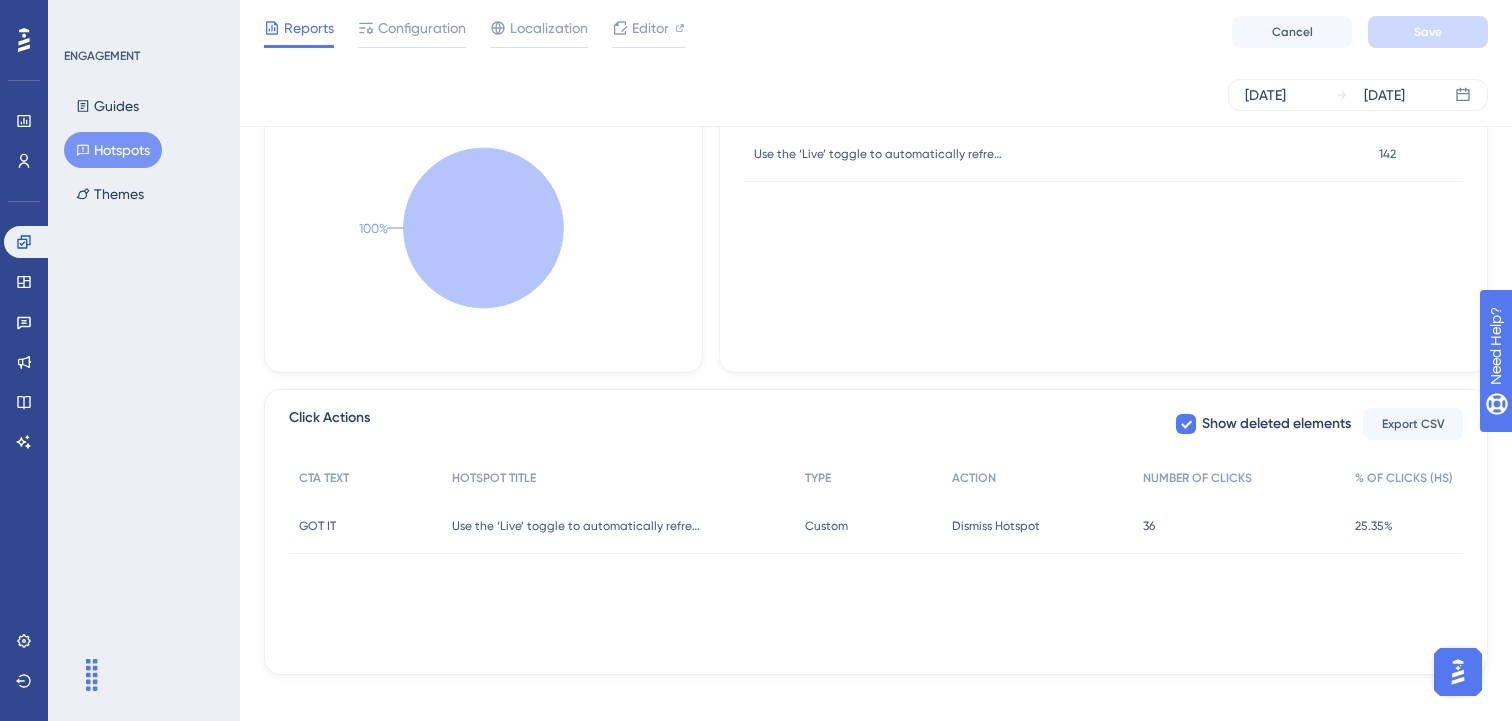 scroll, scrollTop: 0, scrollLeft: 0, axis: both 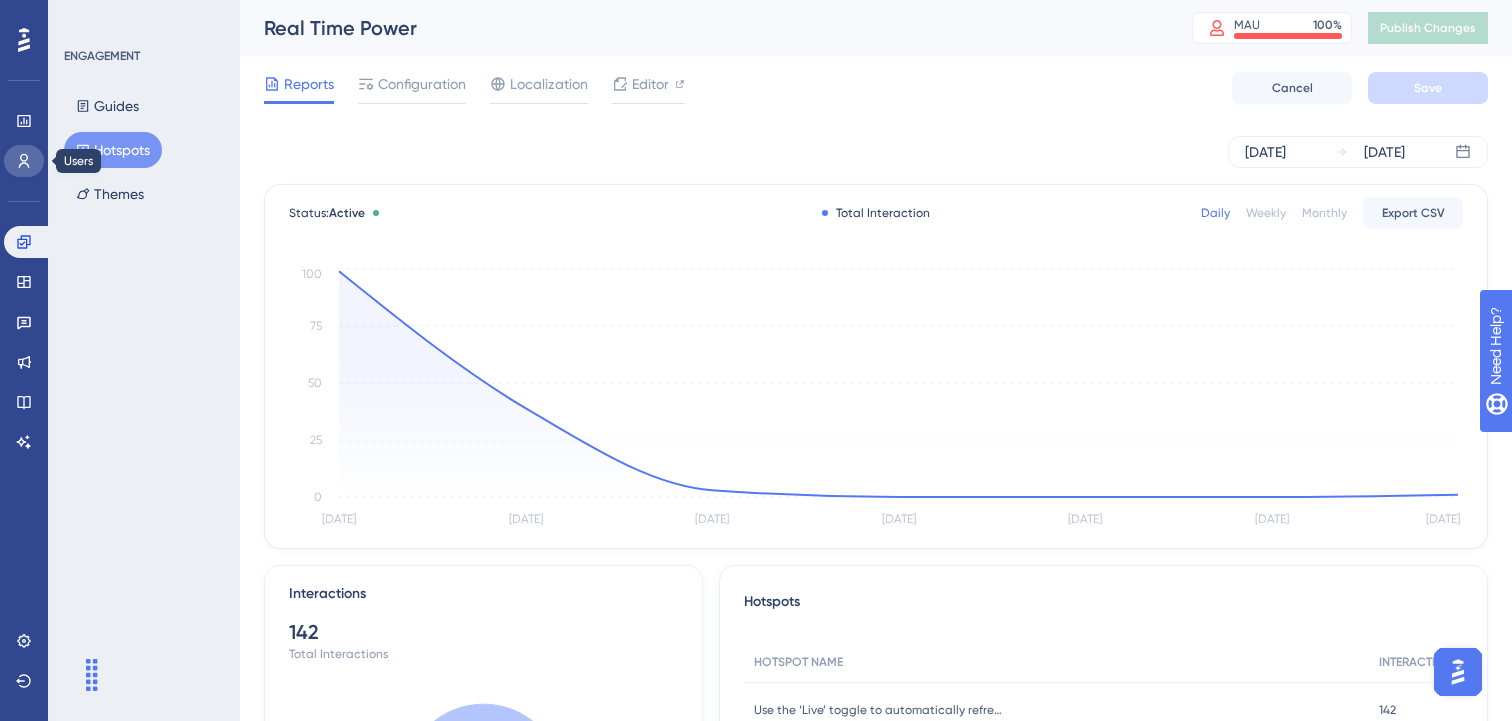 click 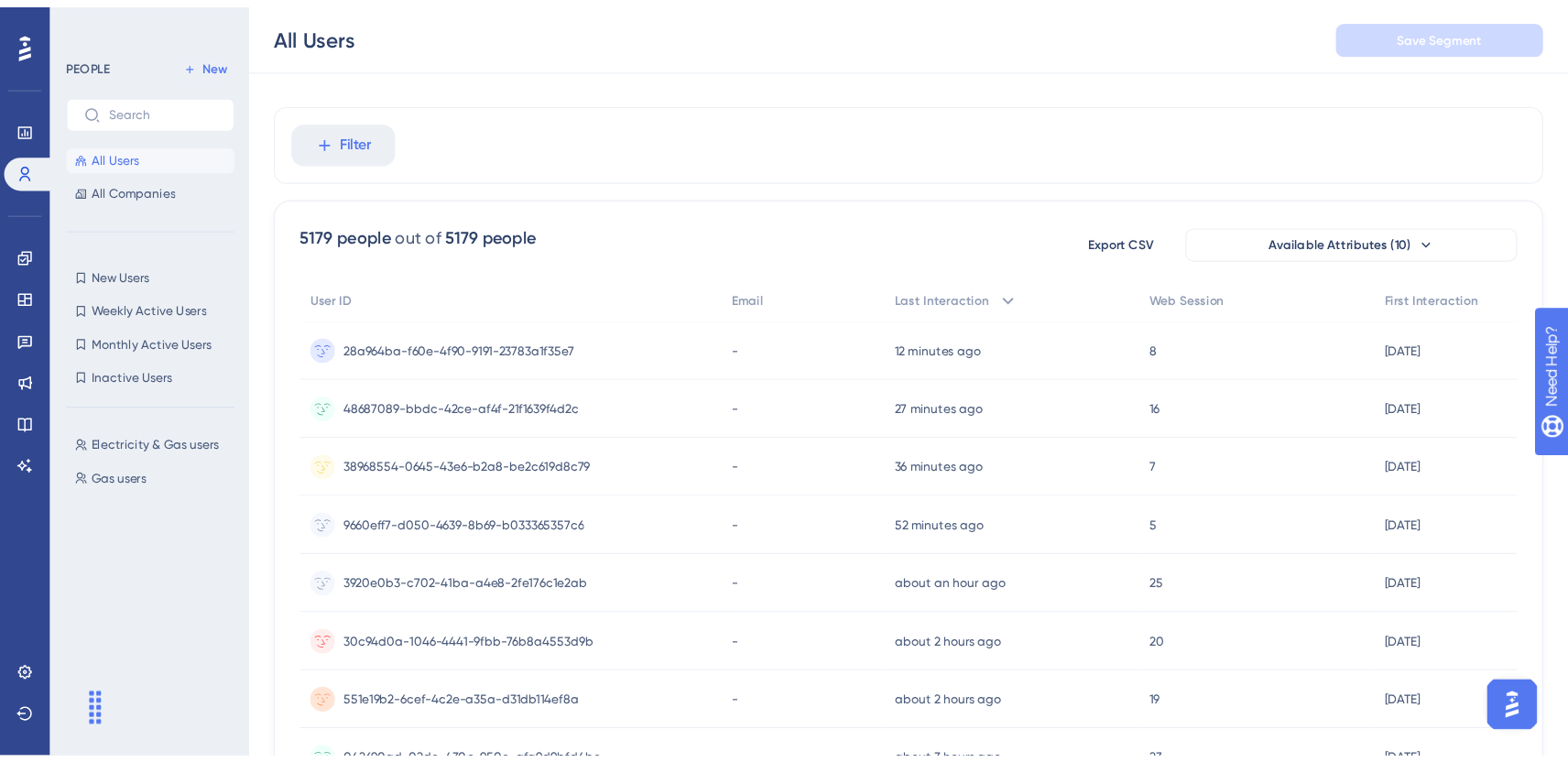 scroll, scrollTop: 0, scrollLeft: 0, axis: both 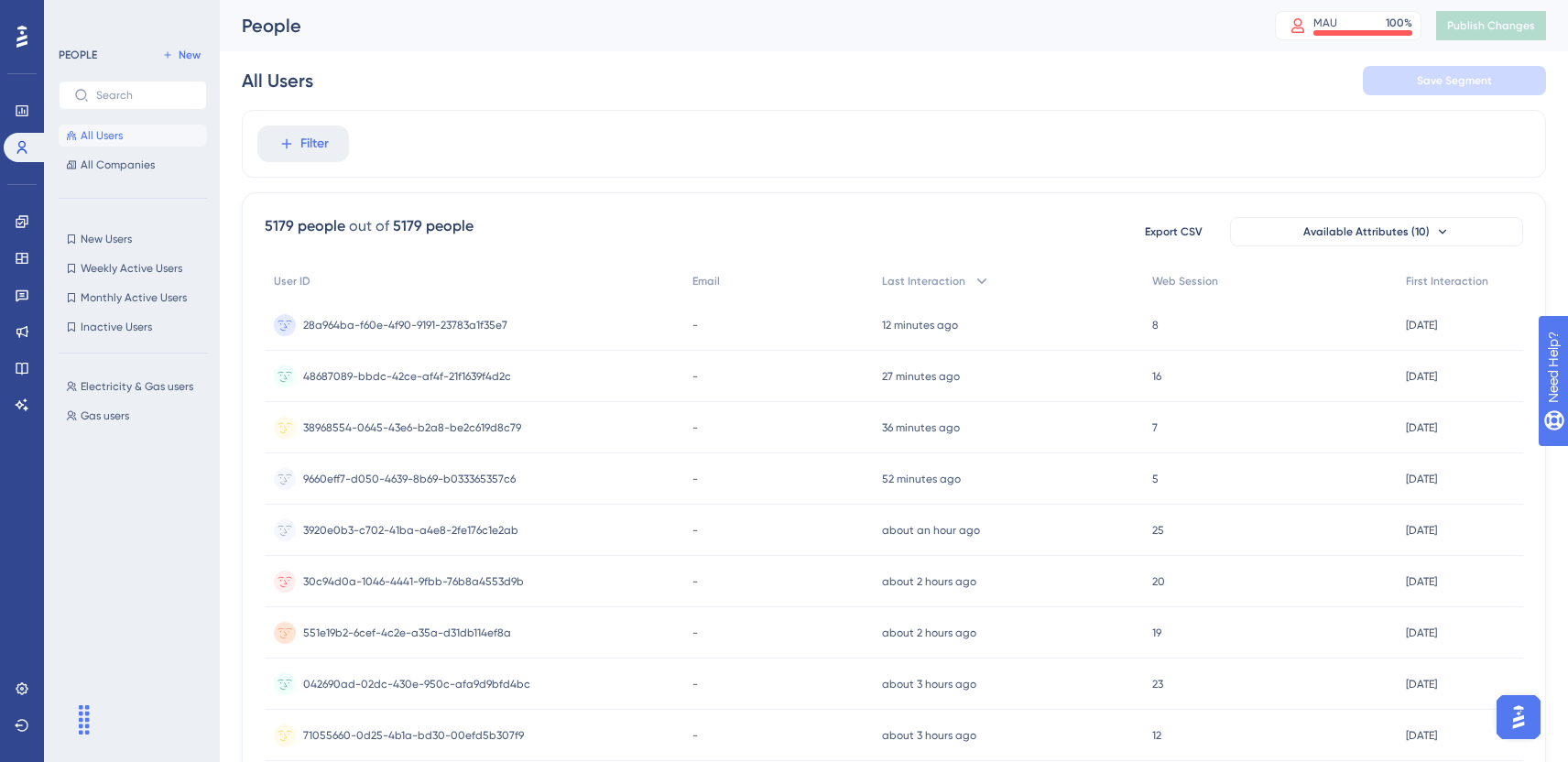 click 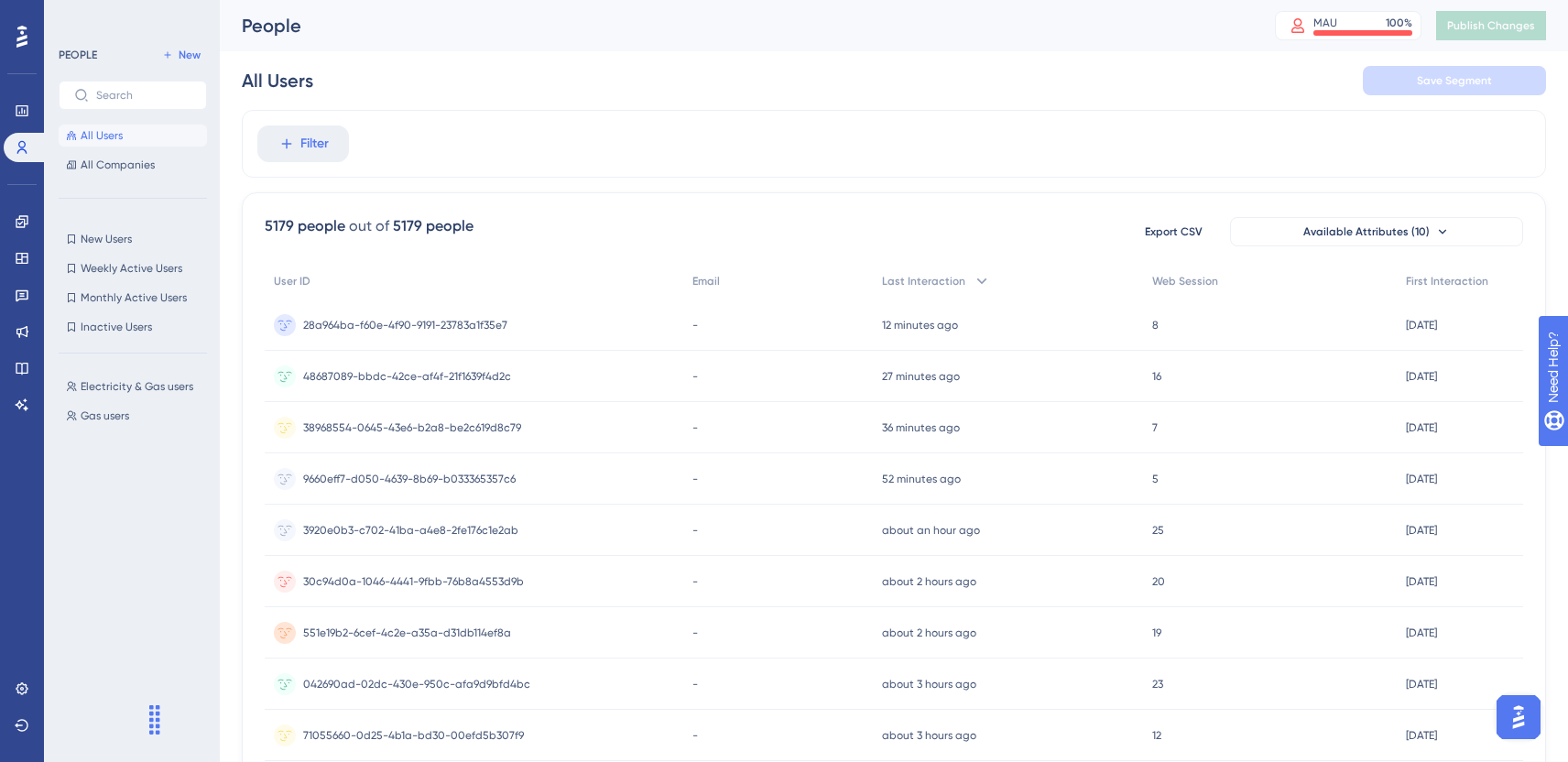 drag, startPoint x: 88, startPoint y: 722, endPoint x: 157, endPoint y: 721, distance: 69.00725 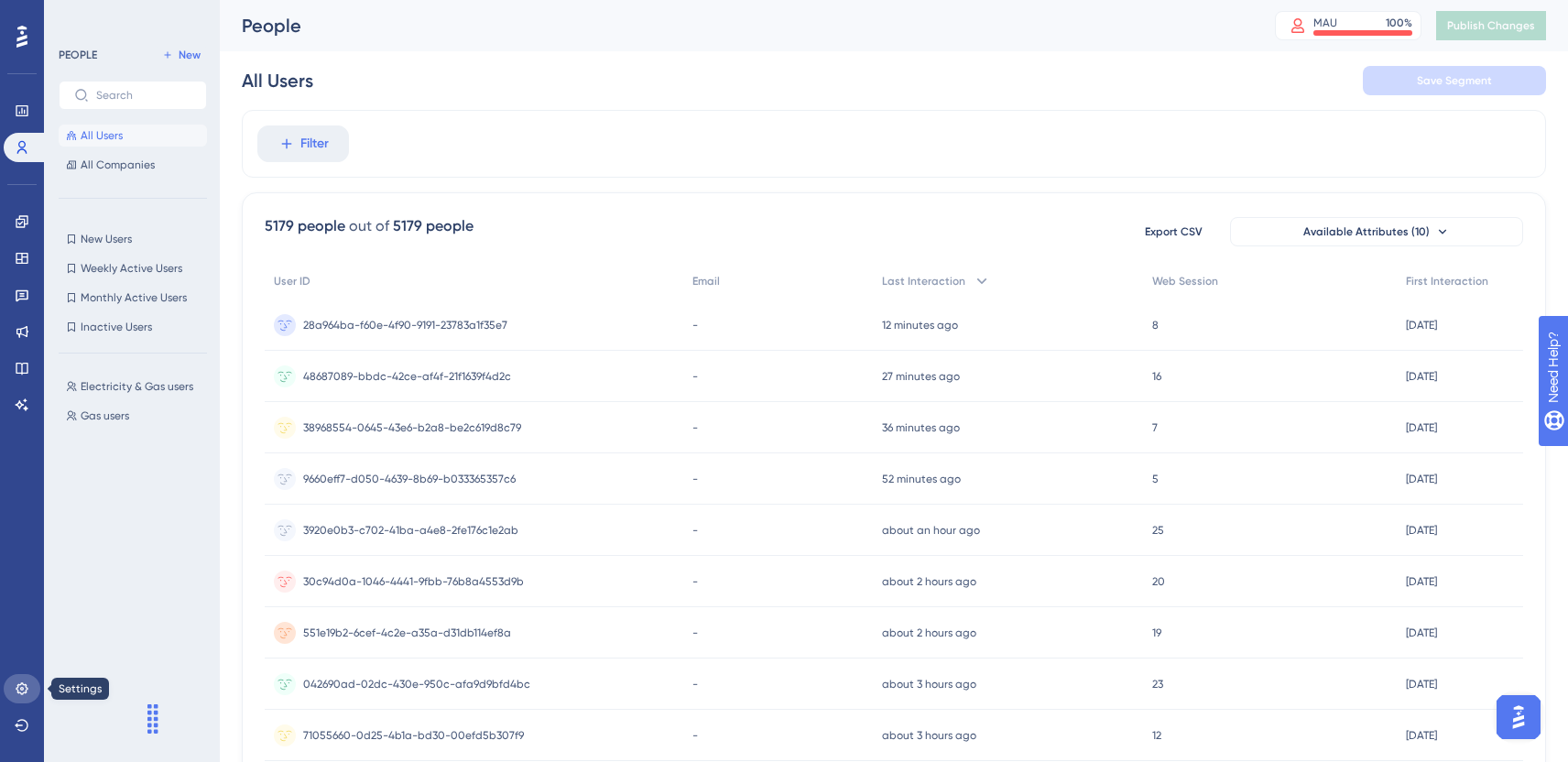 click 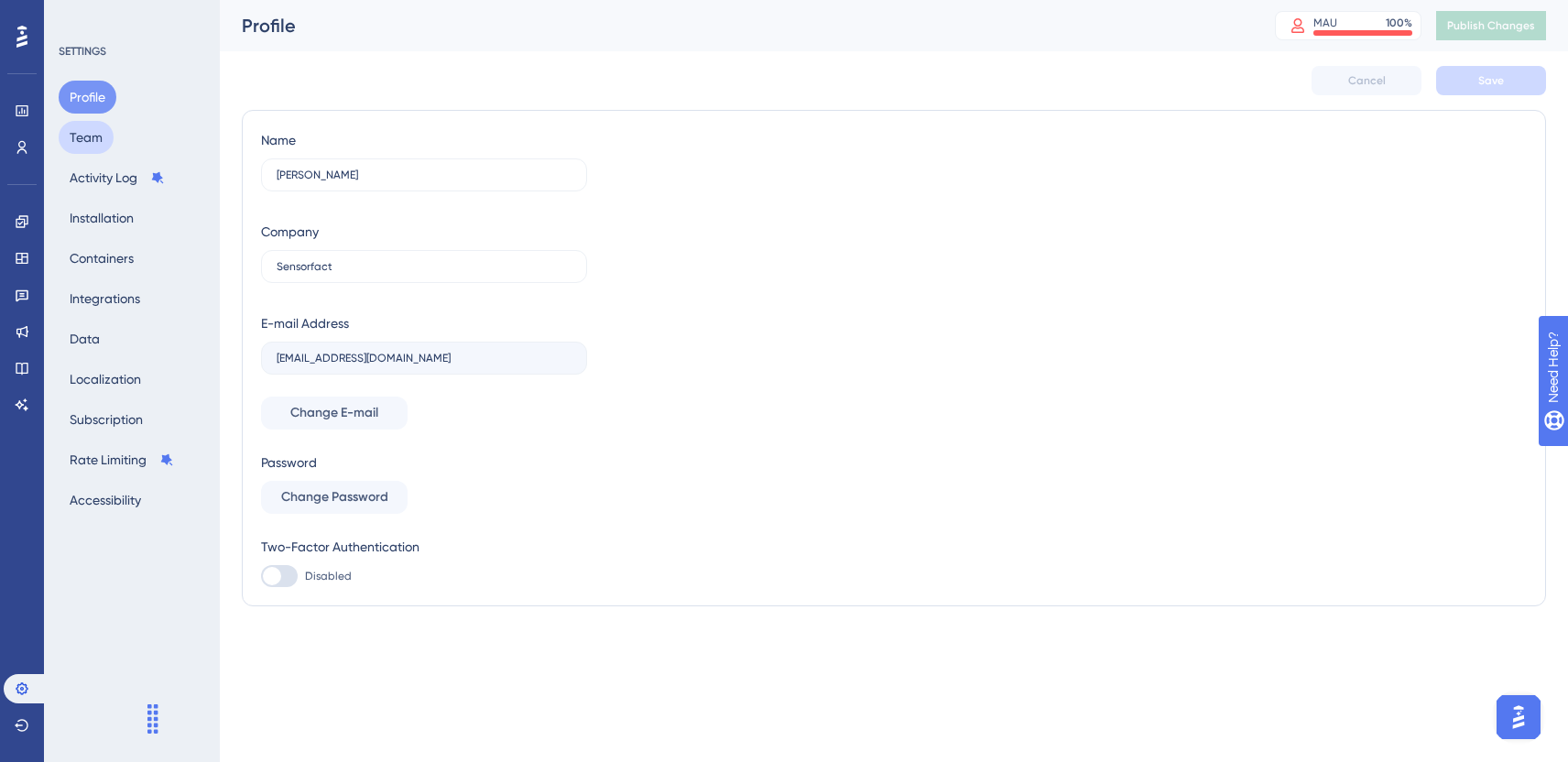 click on "Team" at bounding box center [86, 137] 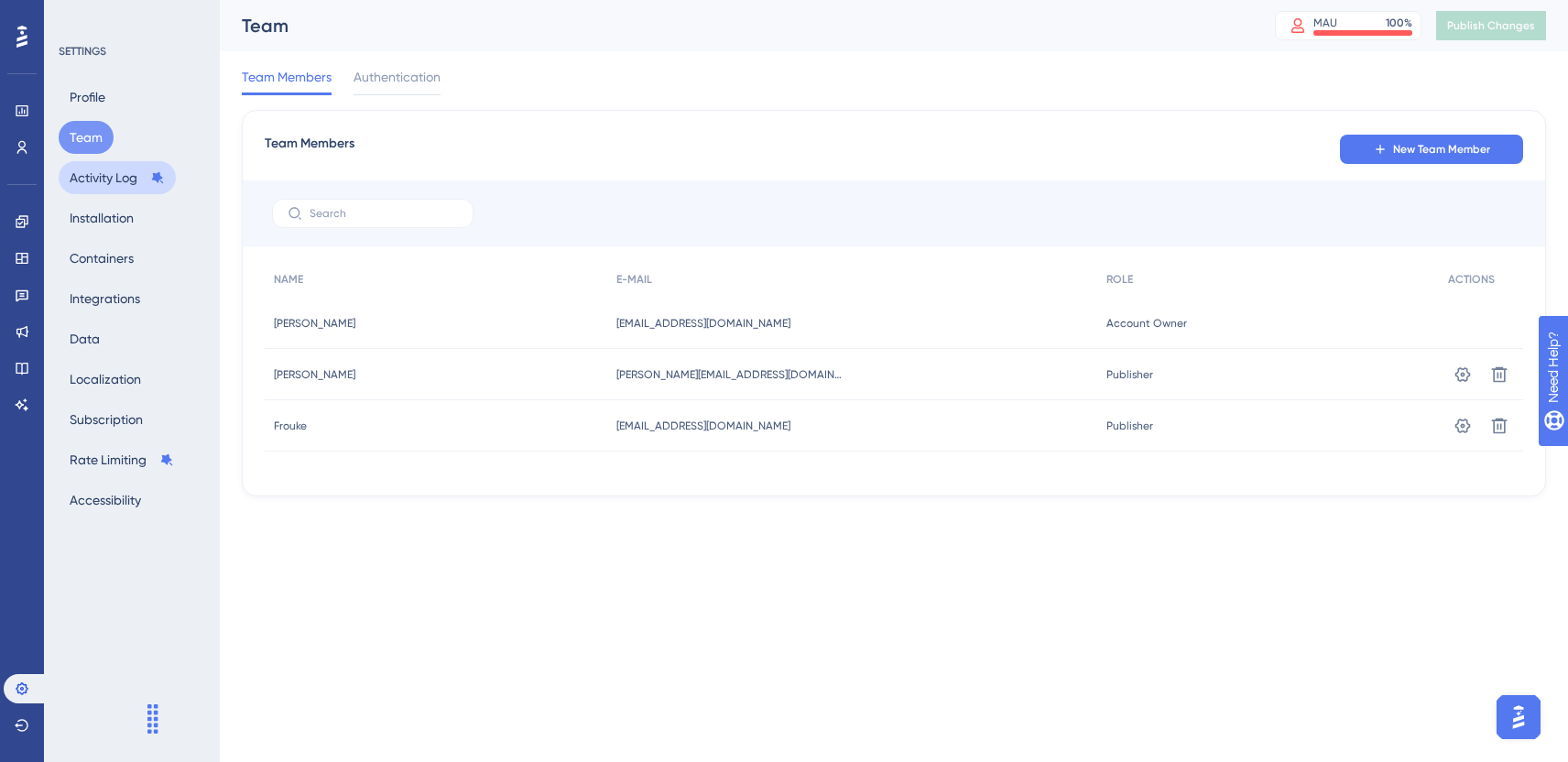 click on "Activity Log" at bounding box center [117, 178] 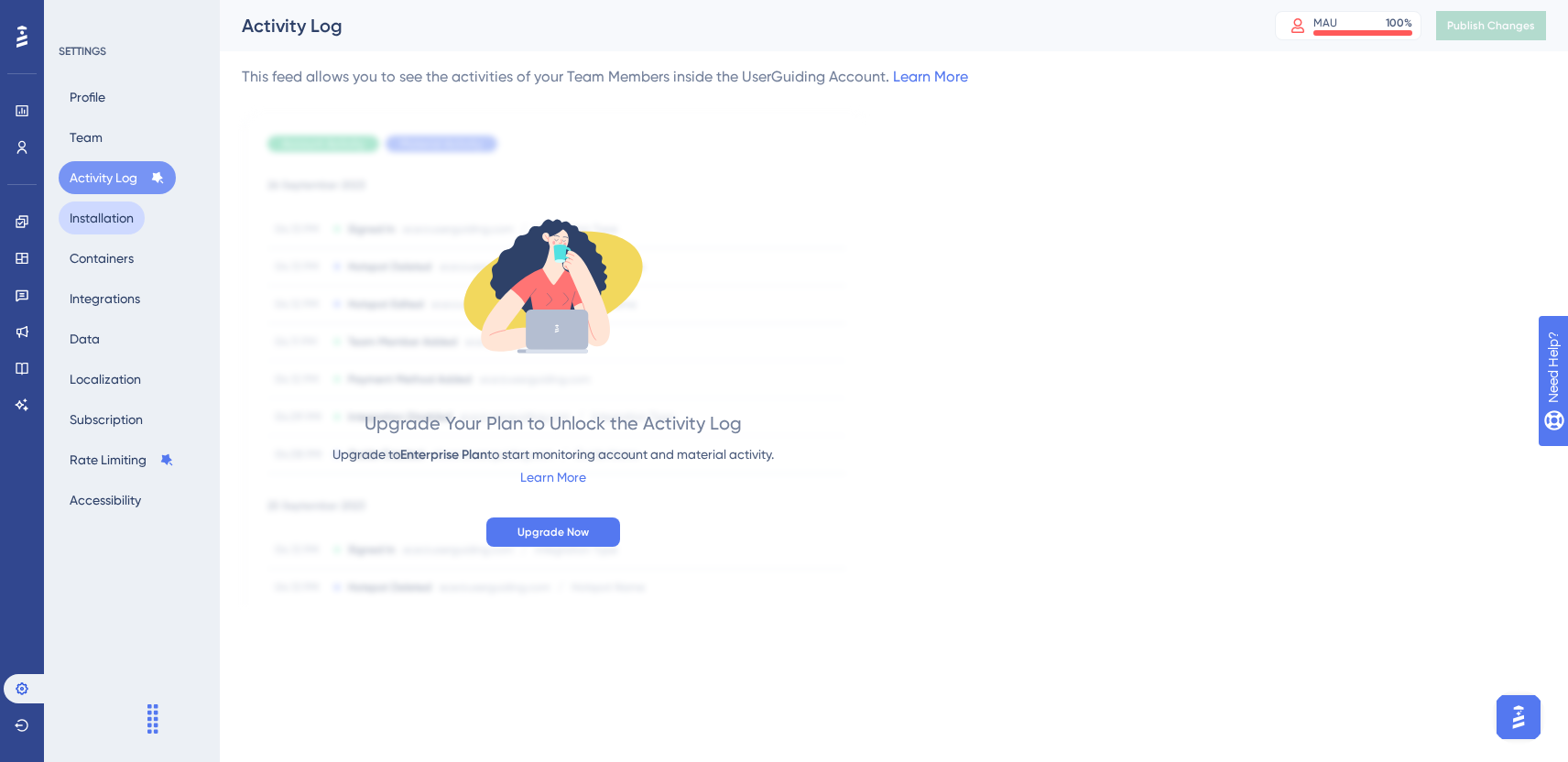 click on "Installation" at bounding box center [102, 218] 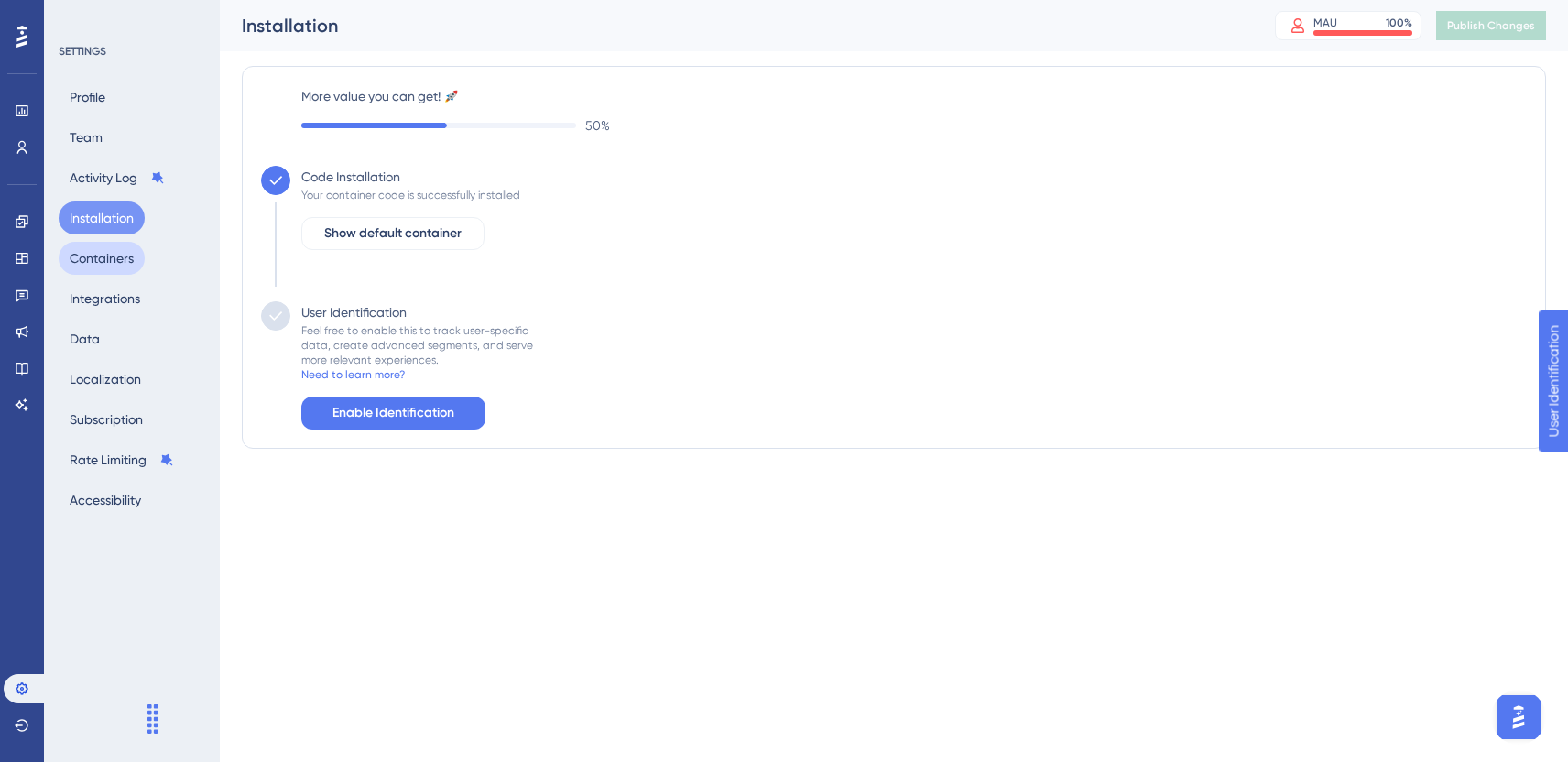 scroll, scrollTop: 0, scrollLeft: 0, axis: both 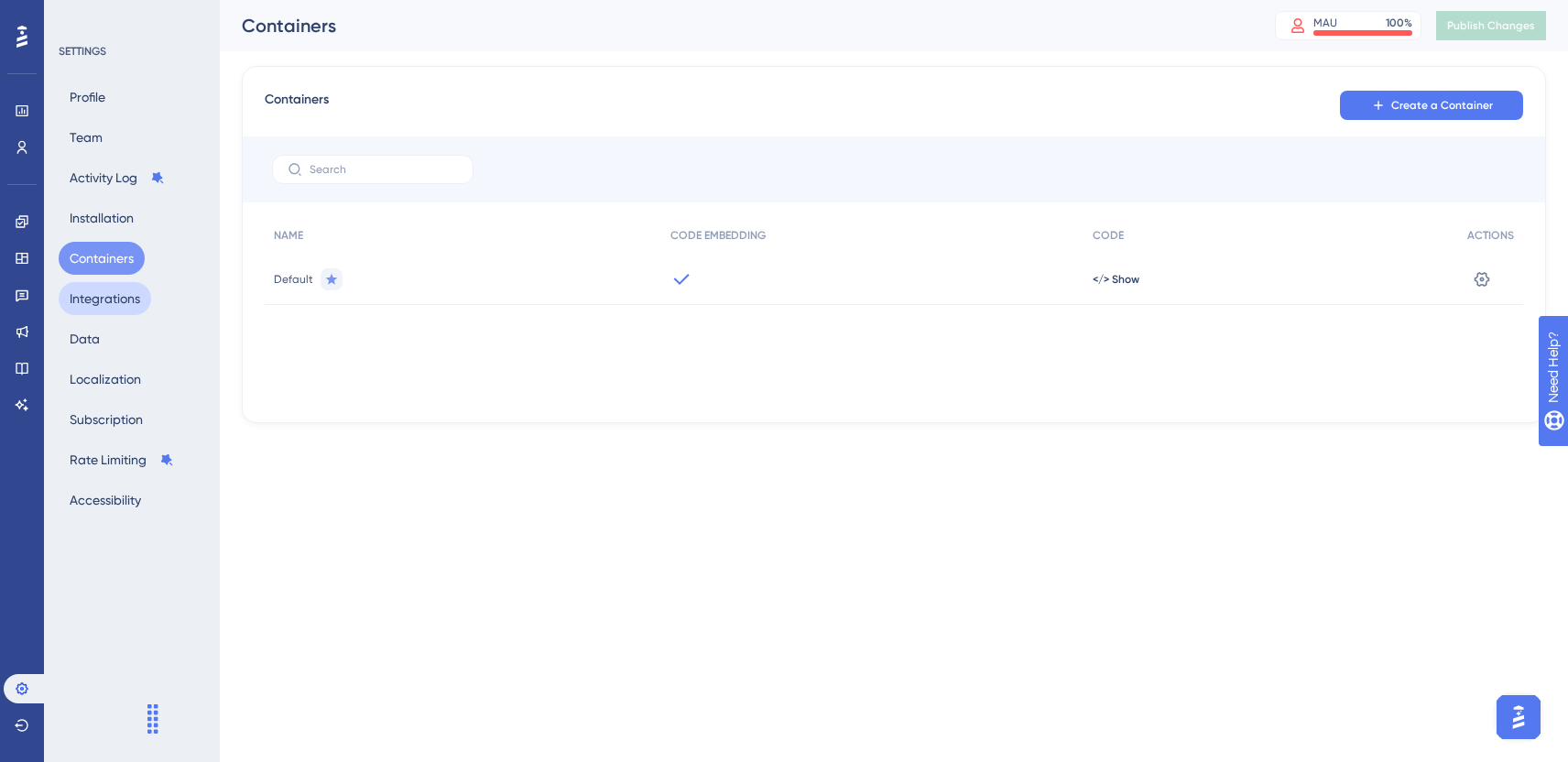 click on "Integrations" at bounding box center [104, 299] 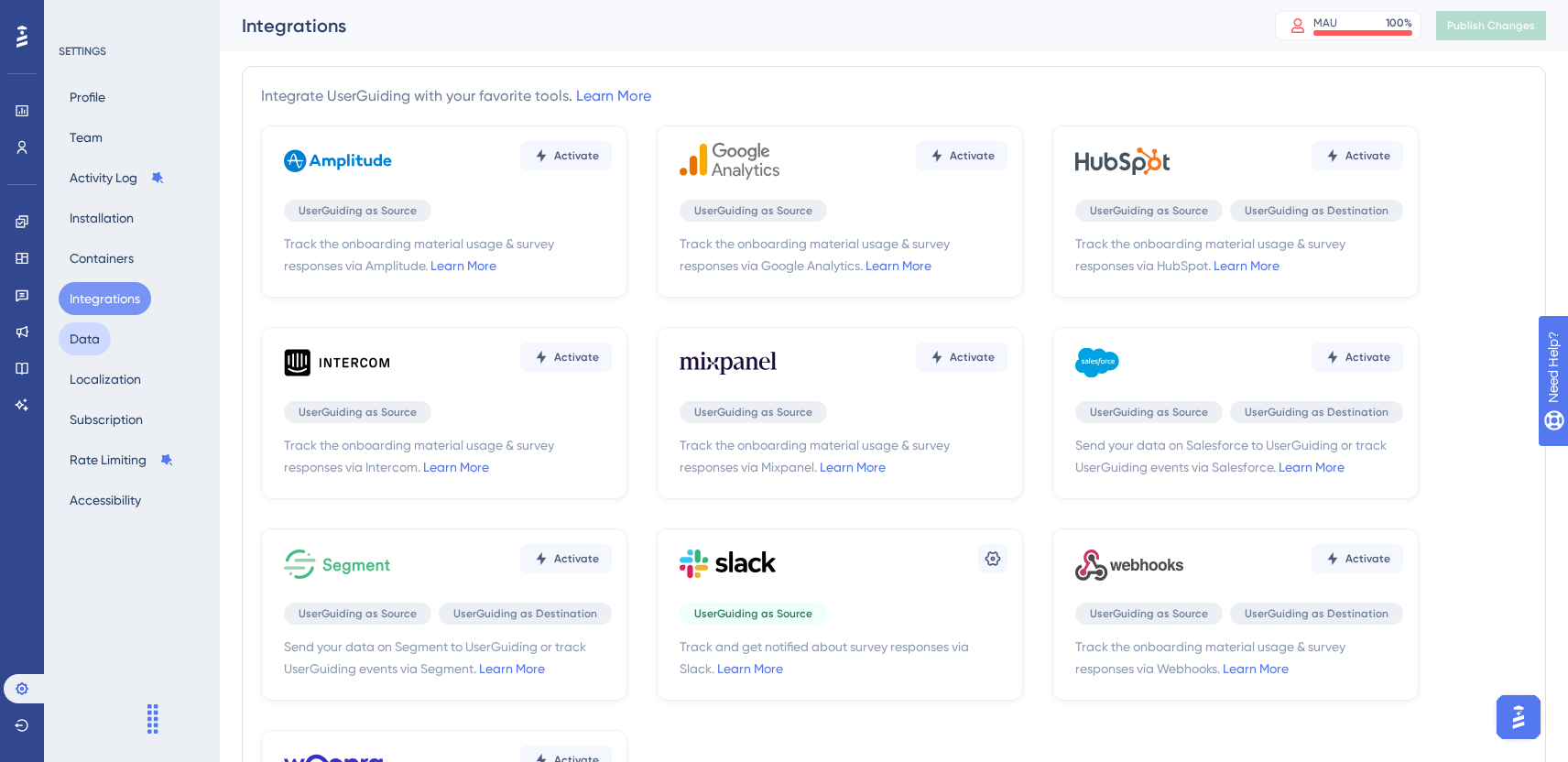 click on "Data" at bounding box center (84, 339) 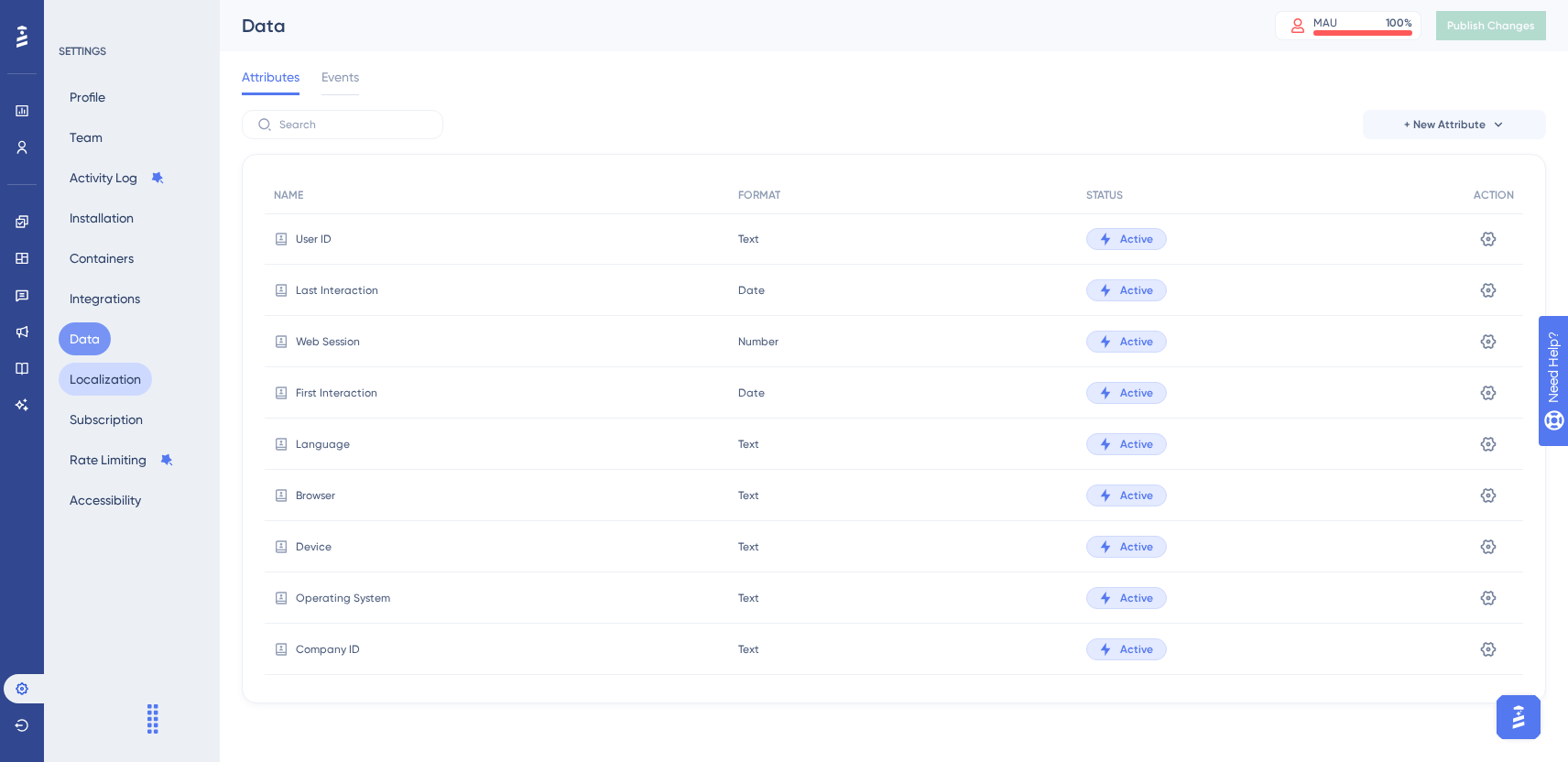 click on "Localization" at bounding box center (105, 379) 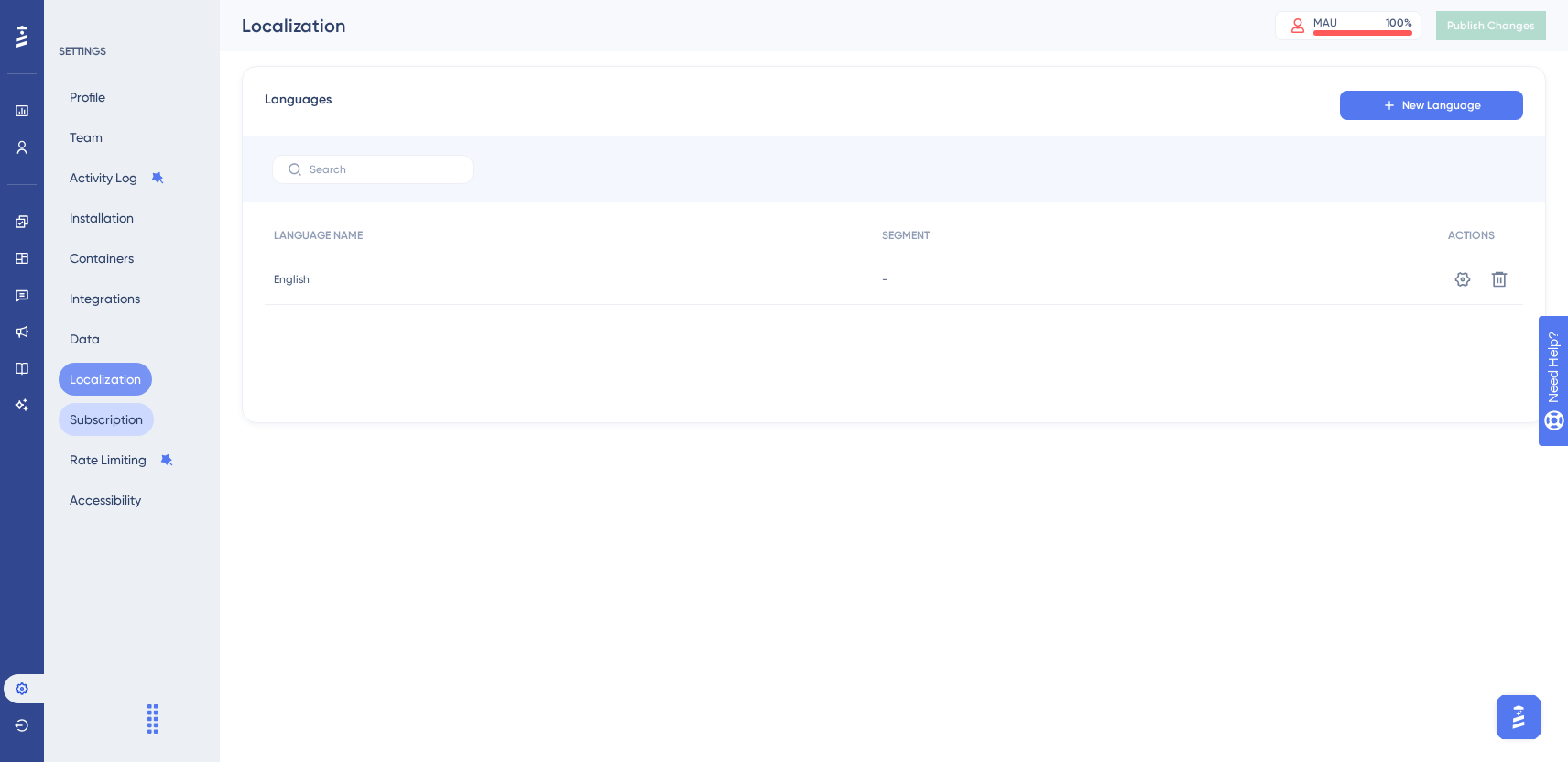 click on "Subscription" at bounding box center [106, 419] 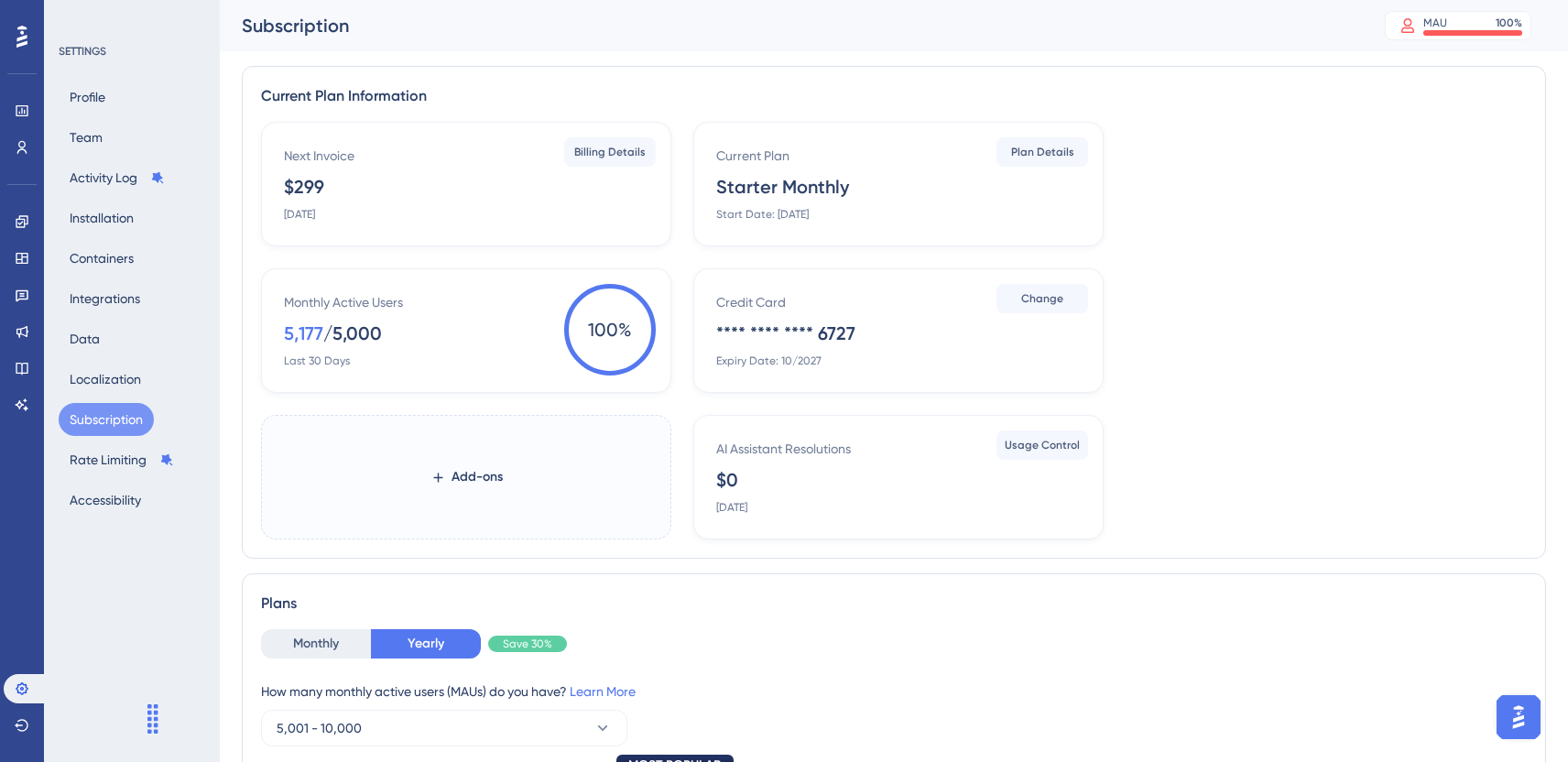 drag, startPoint x: 287, startPoint y: 214, endPoint x: 353, endPoint y: 214, distance: 66 